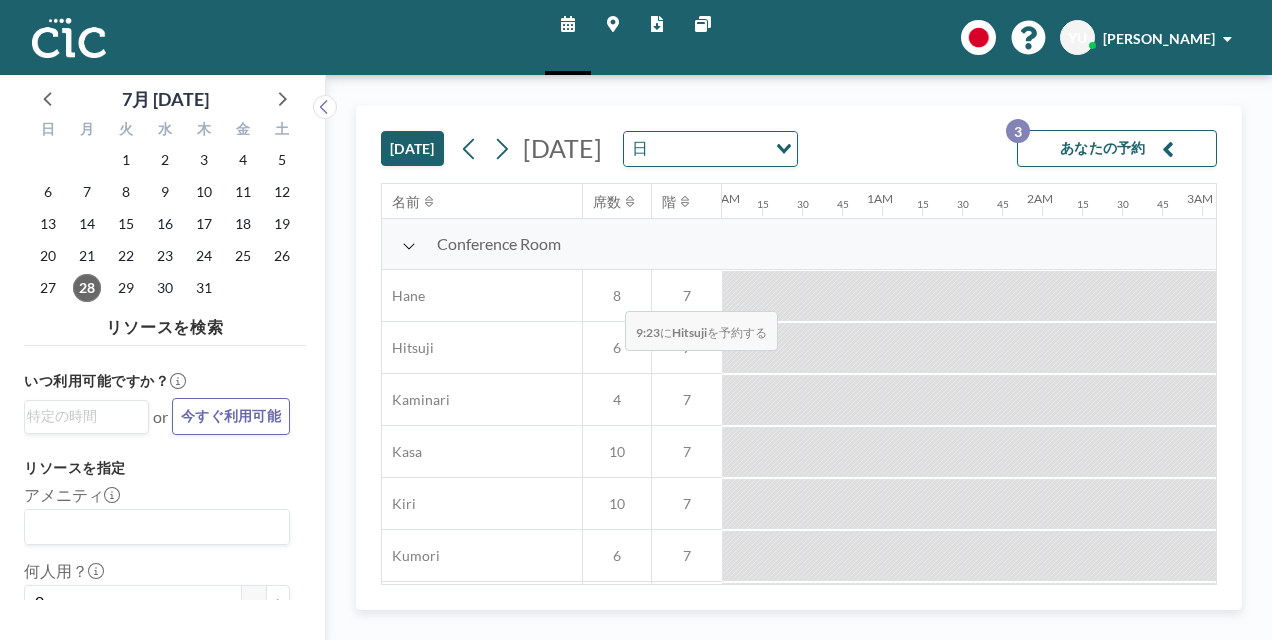 scroll, scrollTop: 0, scrollLeft: 0, axis: both 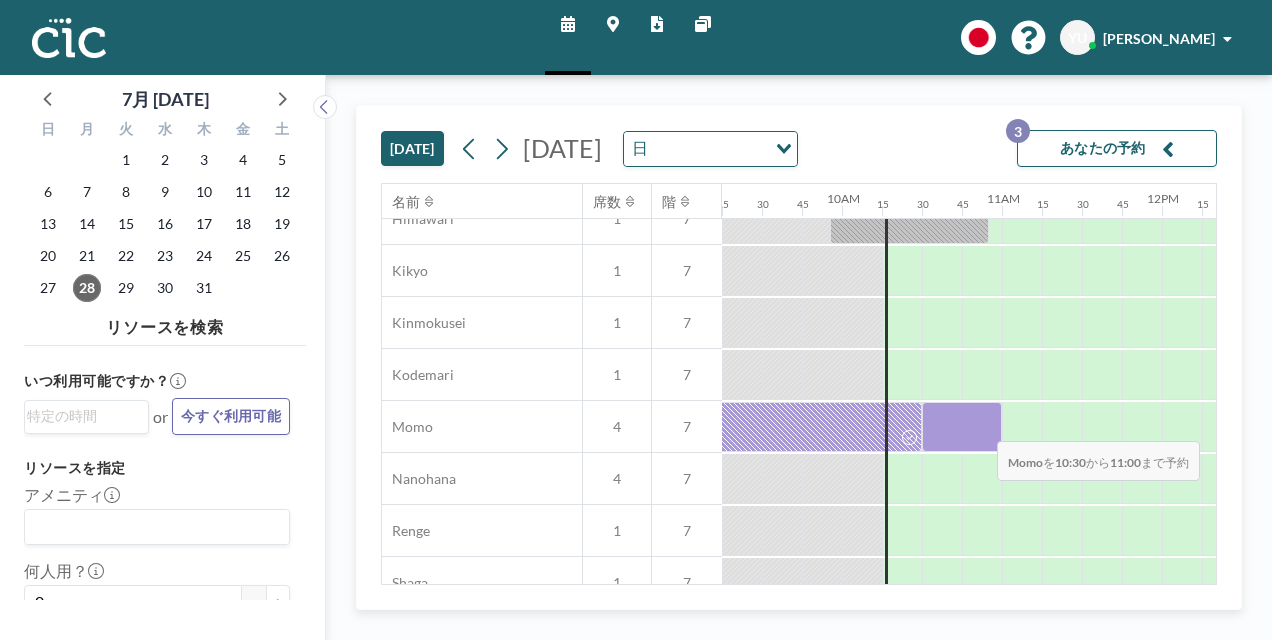 drag, startPoint x: 937, startPoint y: 426, endPoint x: 981, endPoint y: 426, distance: 44 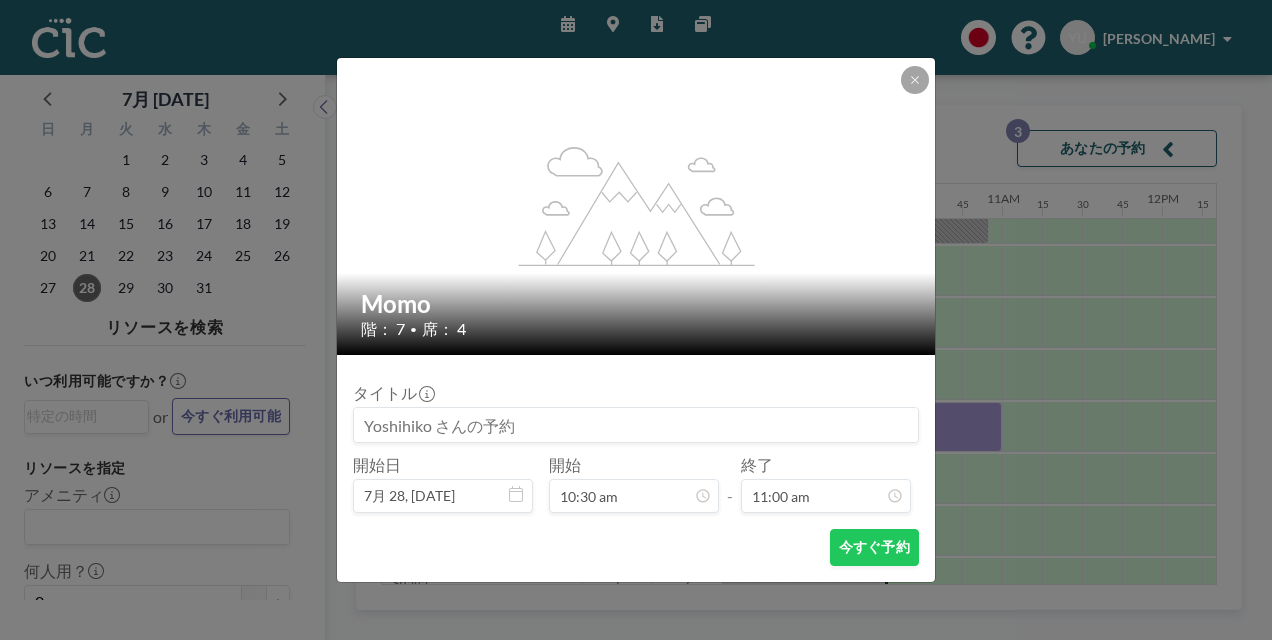 click at bounding box center [636, 425] 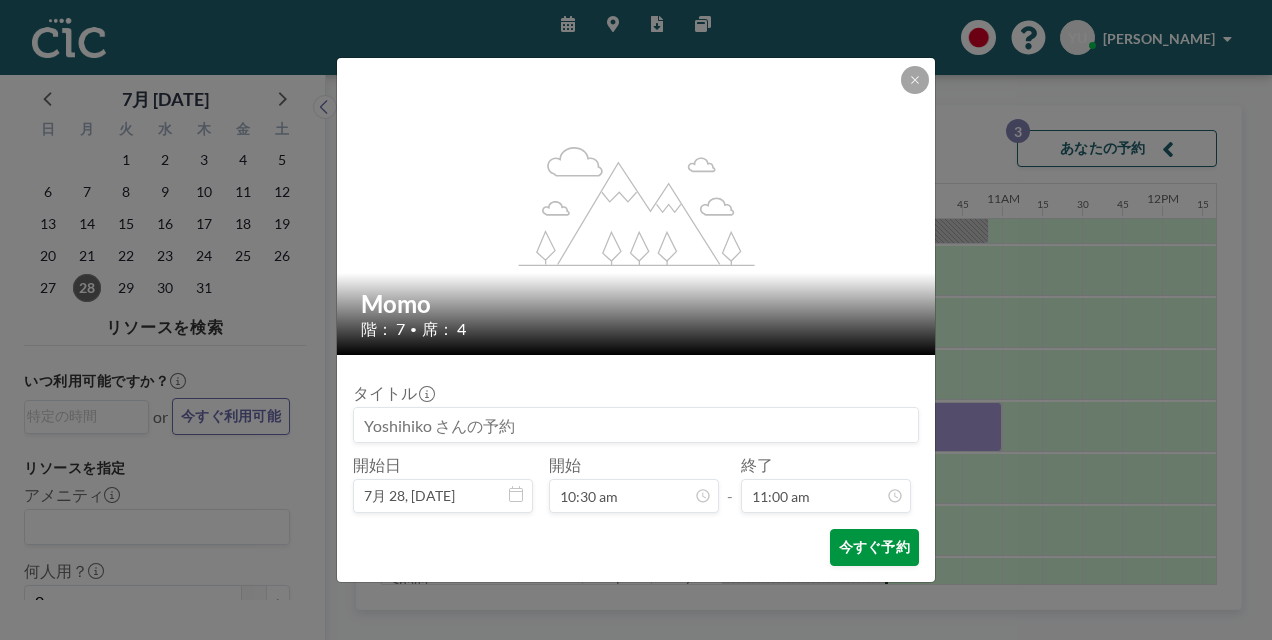 scroll, scrollTop: 1566, scrollLeft: 0, axis: vertical 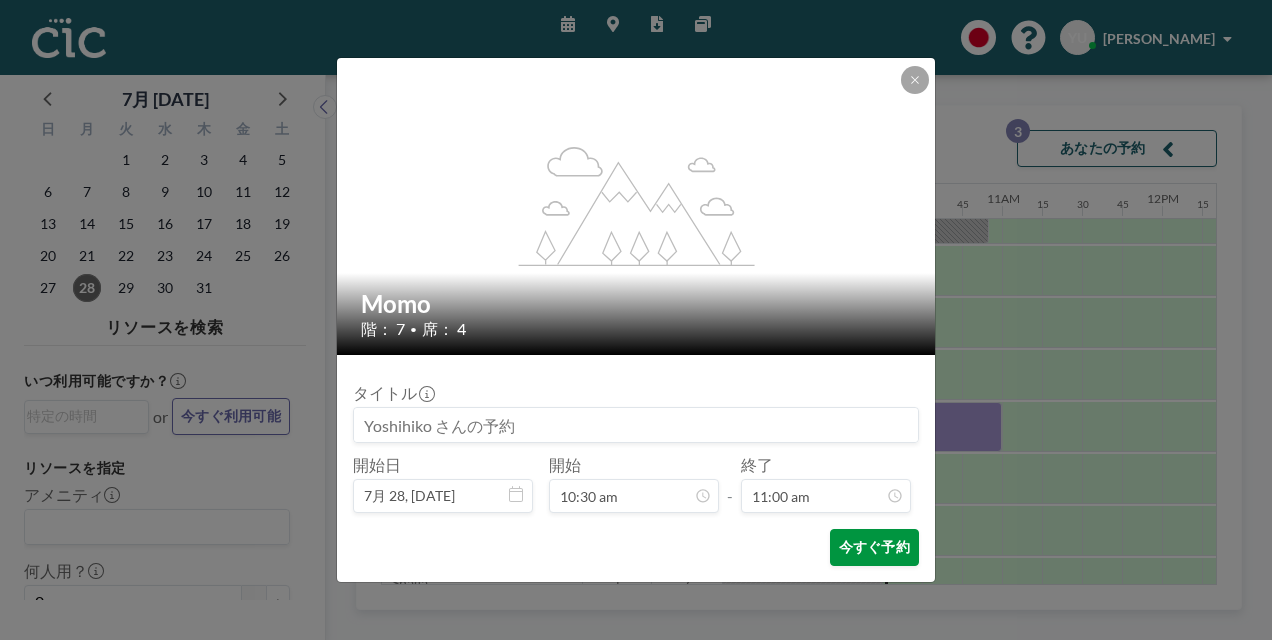 click on "今すぐ予約" at bounding box center (874, 547) 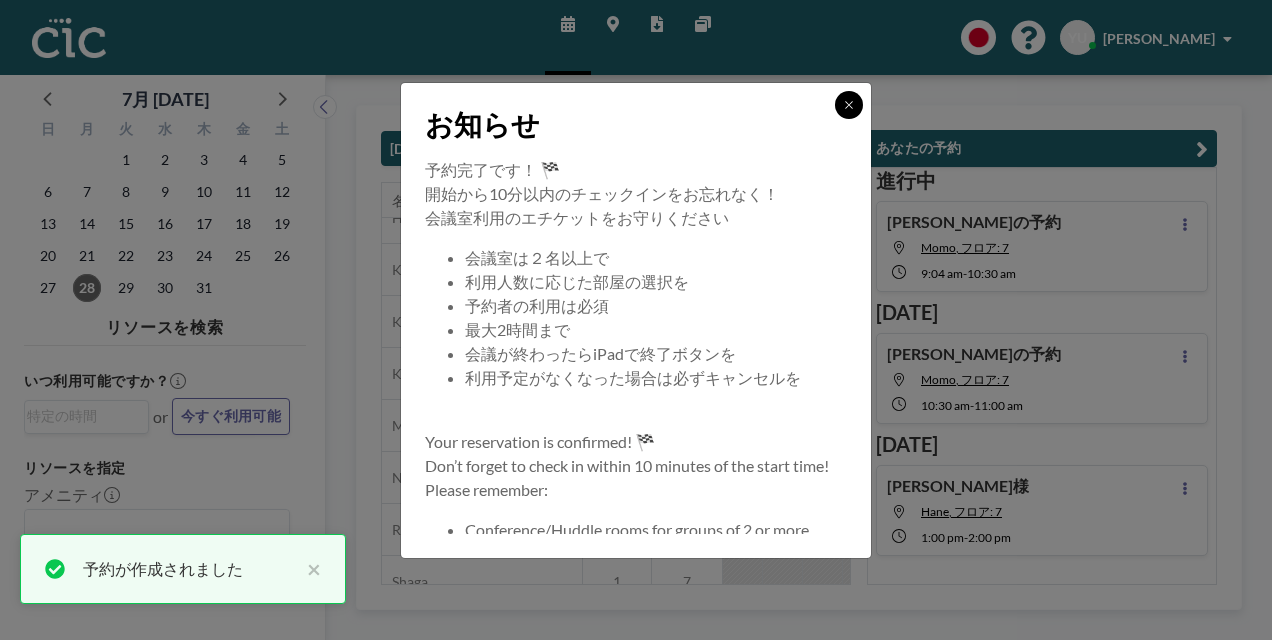 click 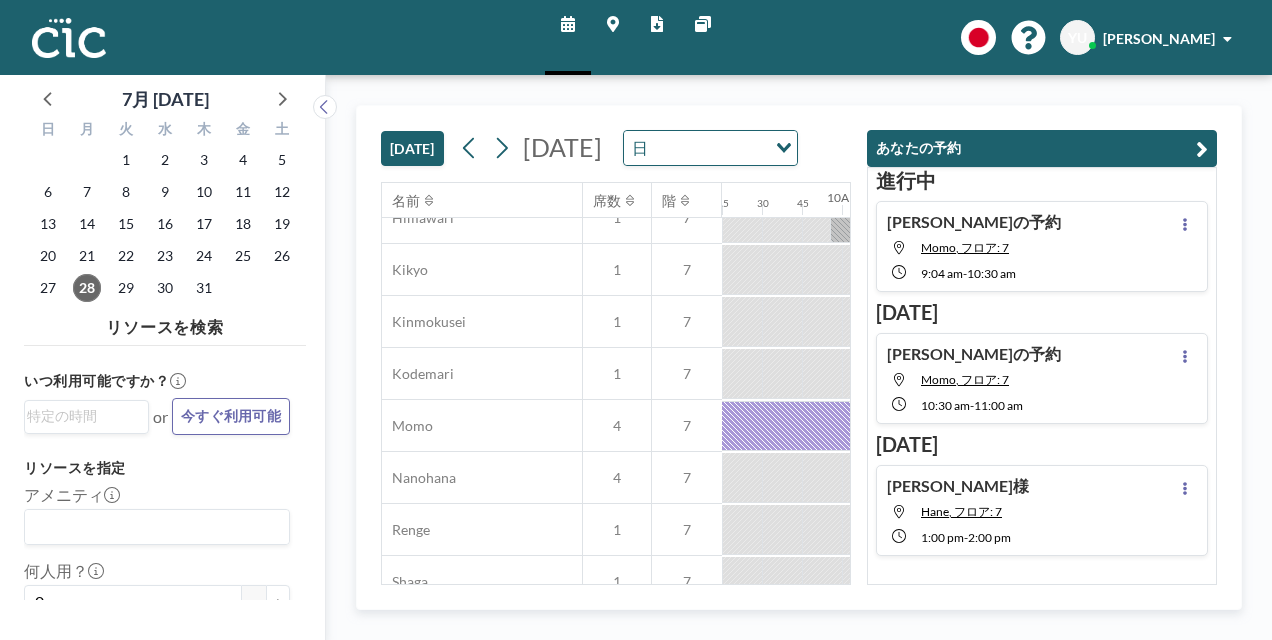 click at bounding box center (1202, 149) 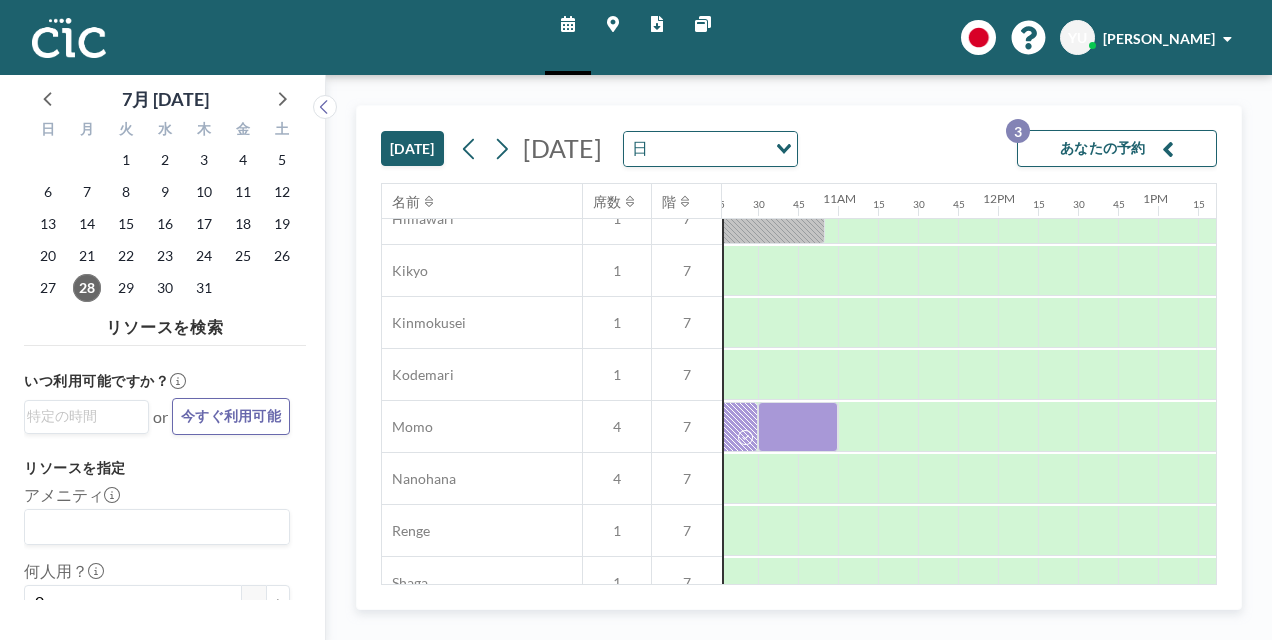 scroll, scrollTop: 804, scrollLeft: 1652, axis: both 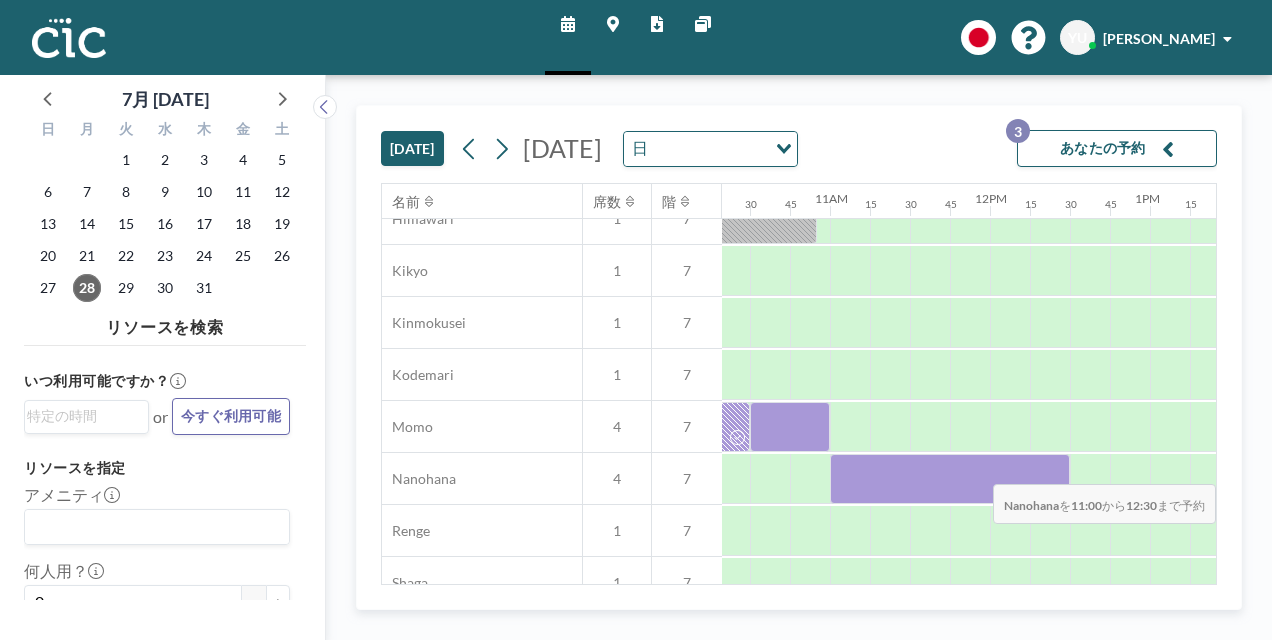 drag, startPoint x: 848, startPoint y: 483, endPoint x: 1052, endPoint y: 469, distance: 204.47983 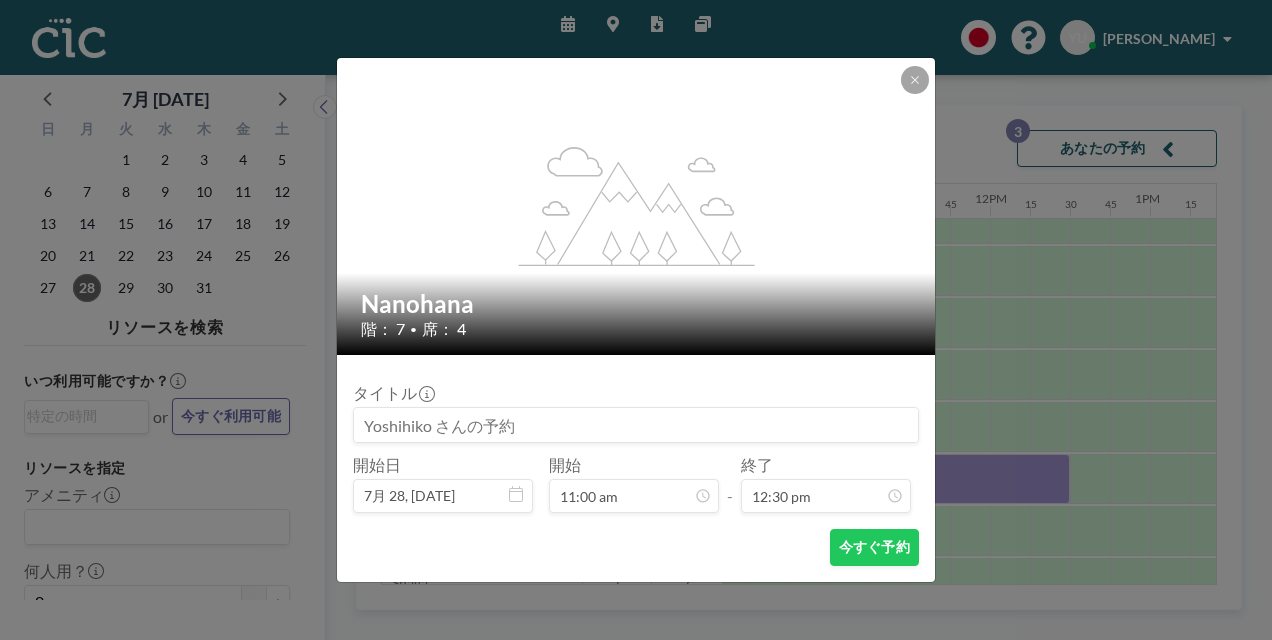 scroll, scrollTop: 71, scrollLeft: 0, axis: vertical 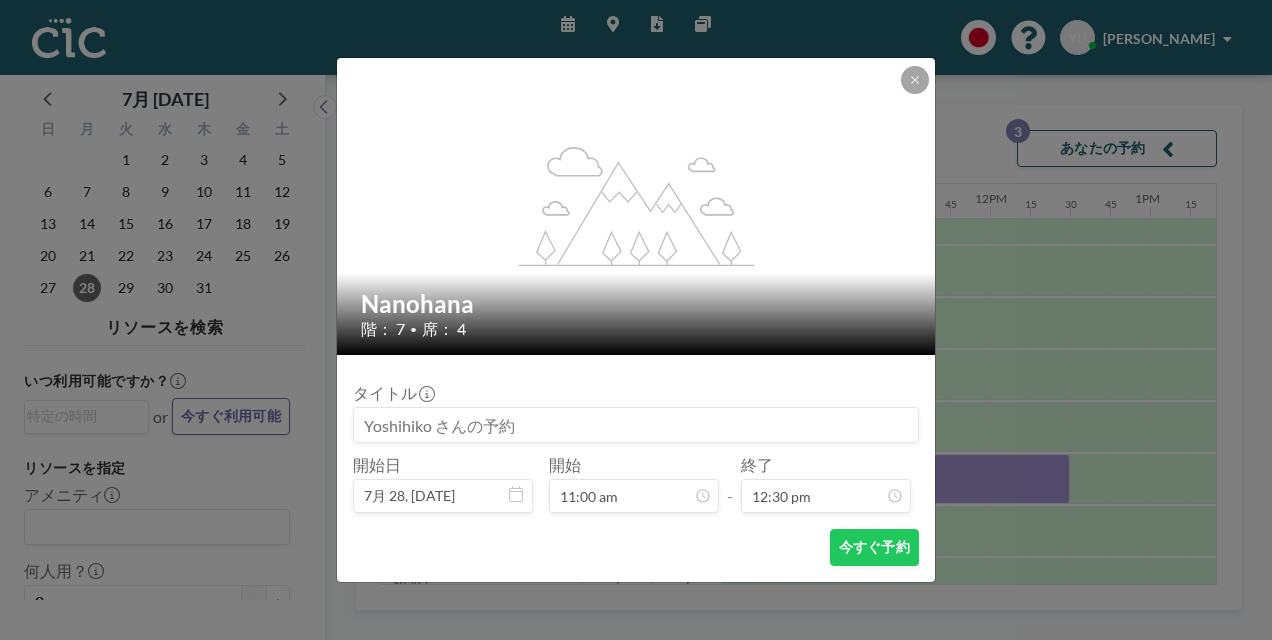 click at bounding box center (636, 425) 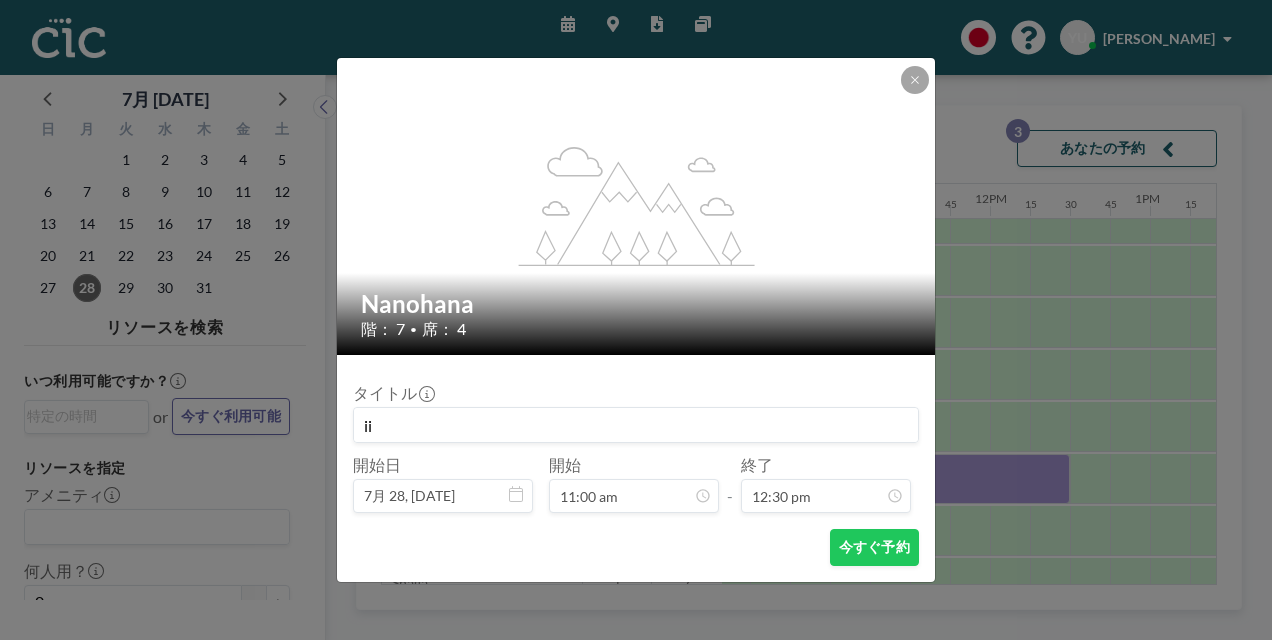 type on "i" 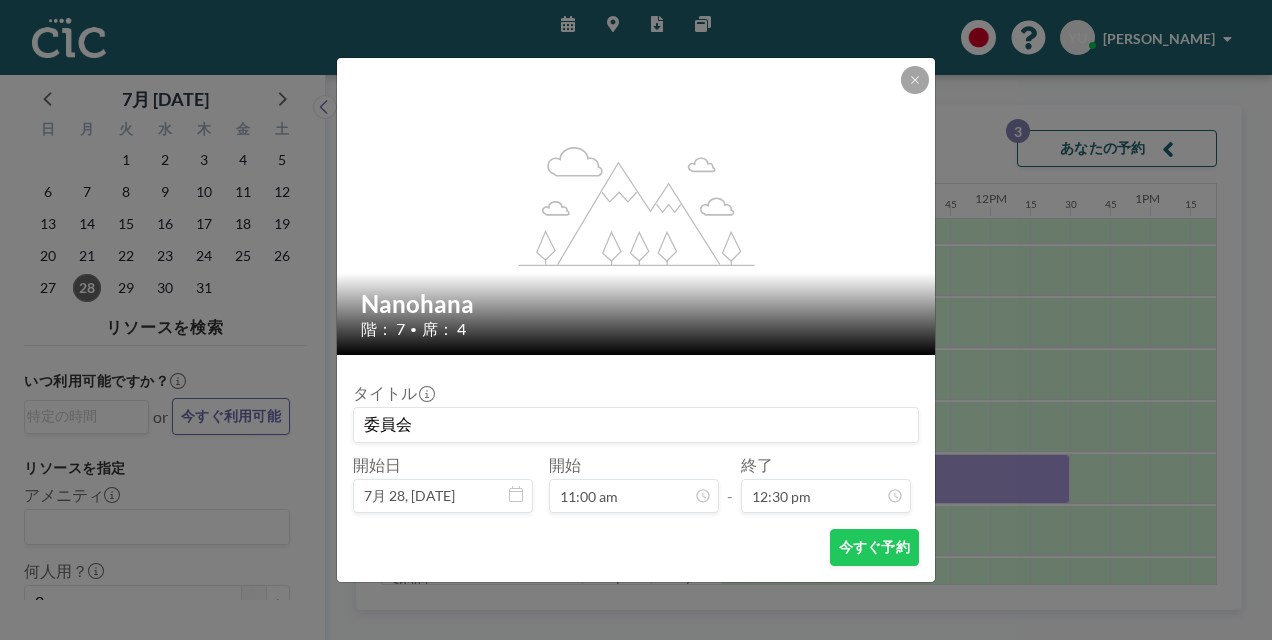 type on "委員会" 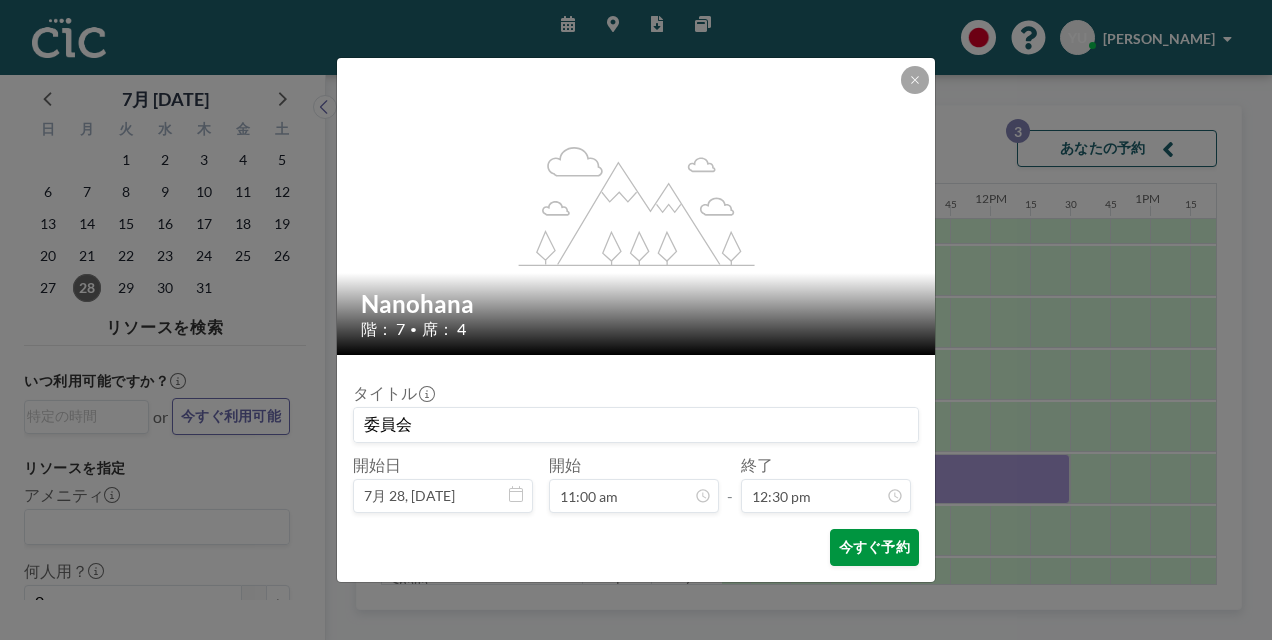 click on "今すぐ予約" at bounding box center [874, 547] 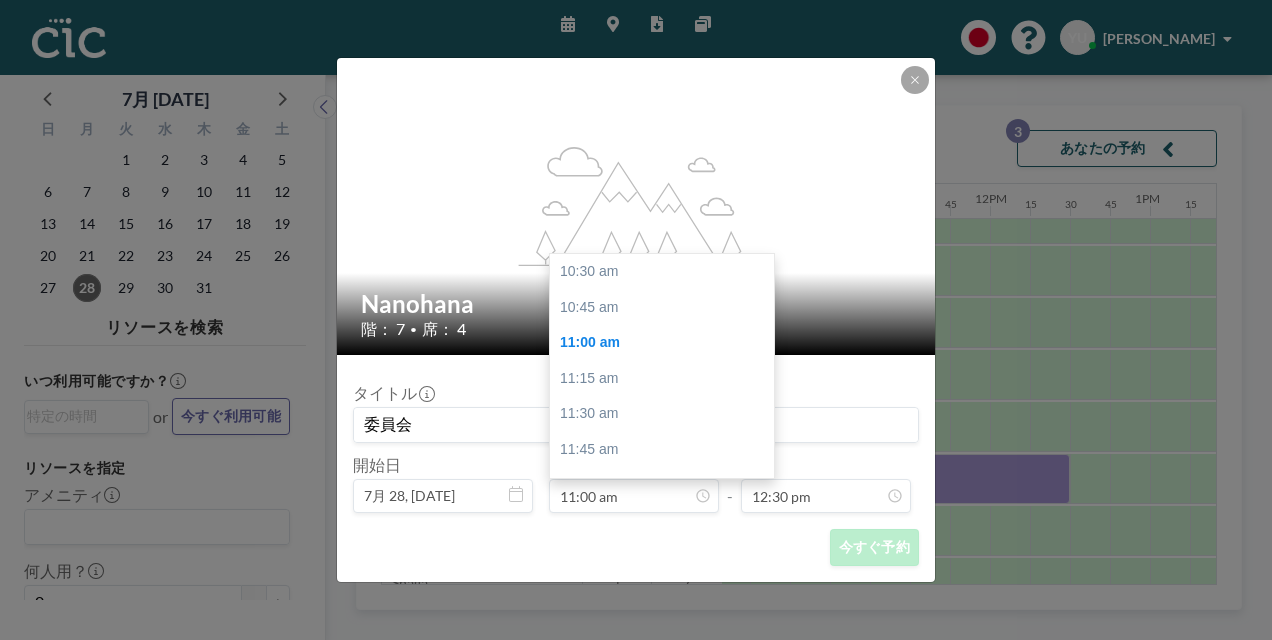 scroll, scrollTop: 71, scrollLeft: 0, axis: vertical 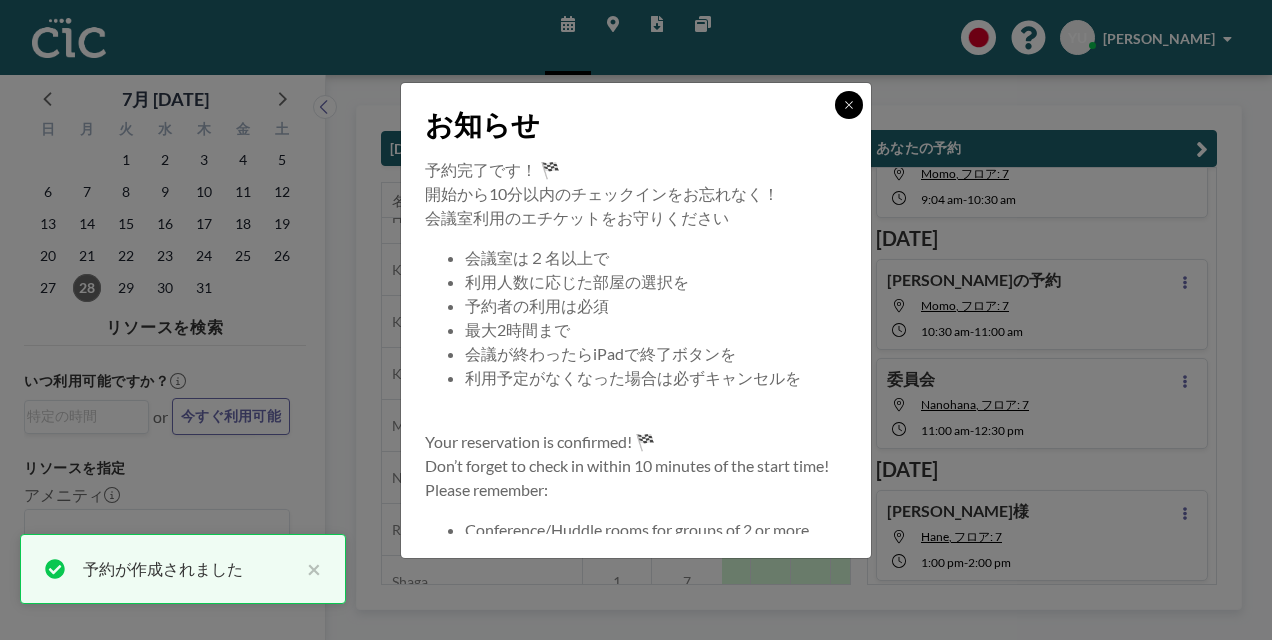 click at bounding box center (849, 105) 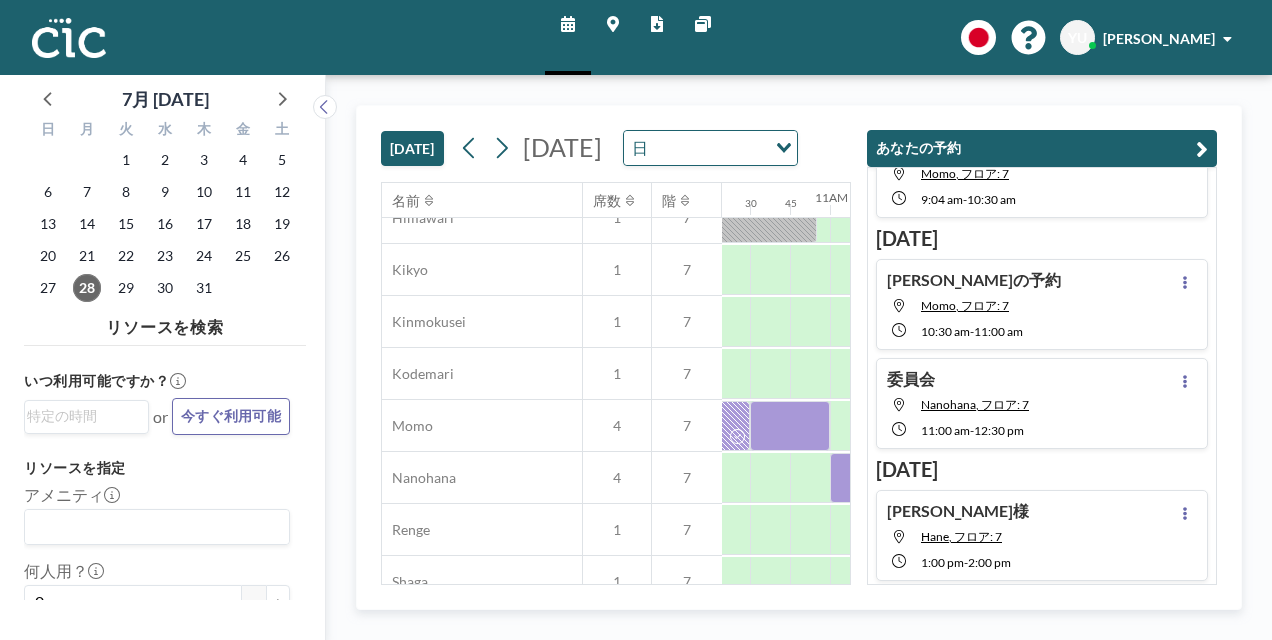 click at bounding box center (1202, 149) 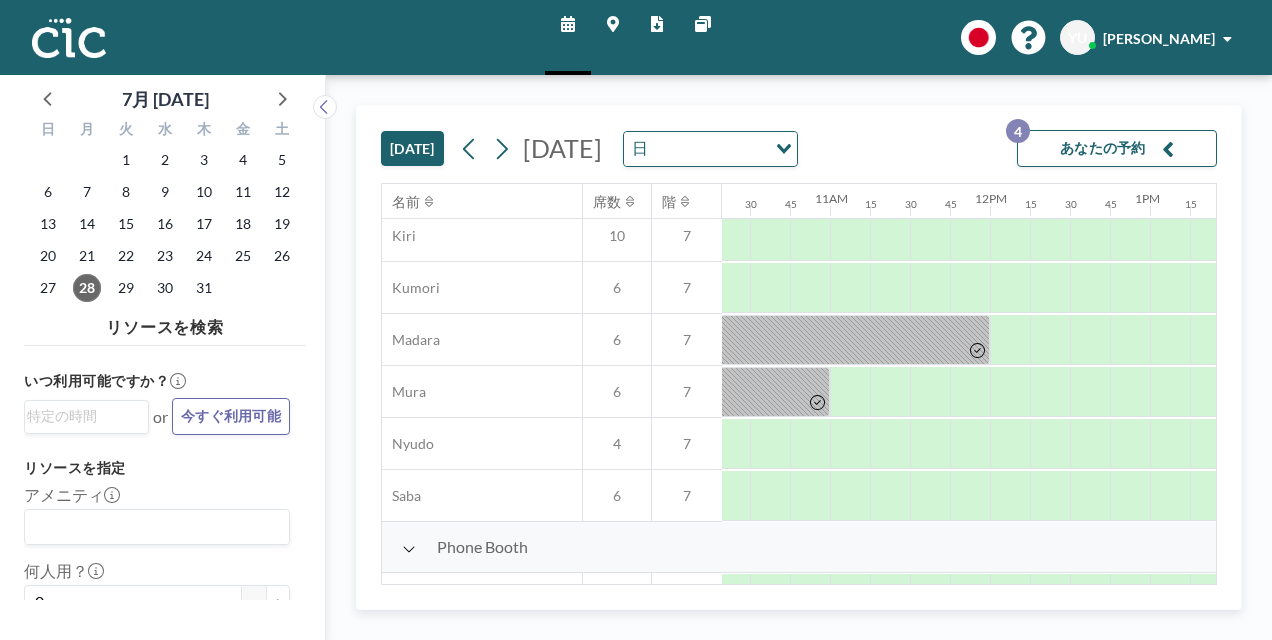 scroll, scrollTop: 215, scrollLeft: 1652, axis: both 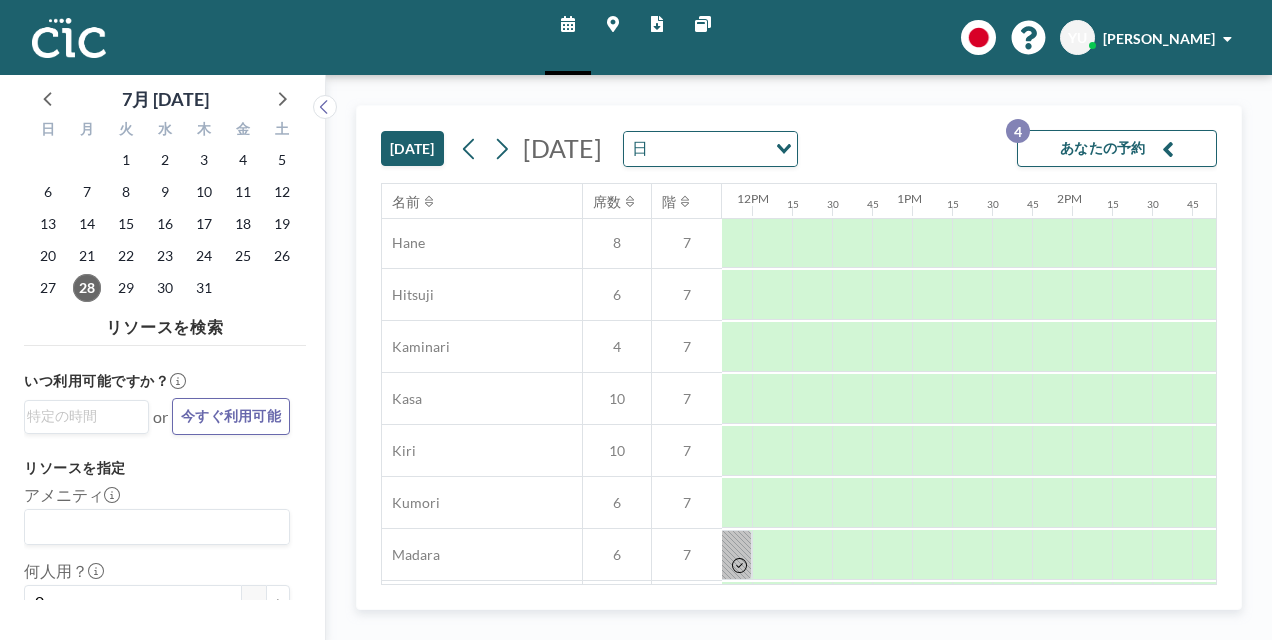 click on "マップ" at bounding box center [613, 37] 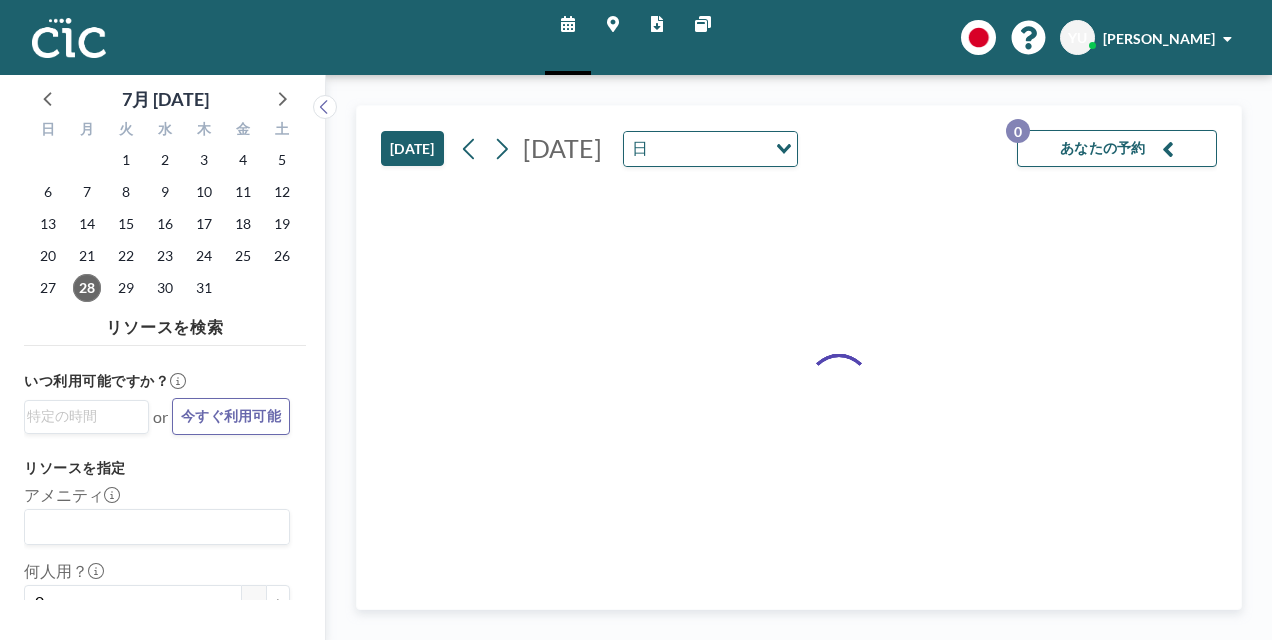 scroll, scrollTop: 0, scrollLeft: 0, axis: both 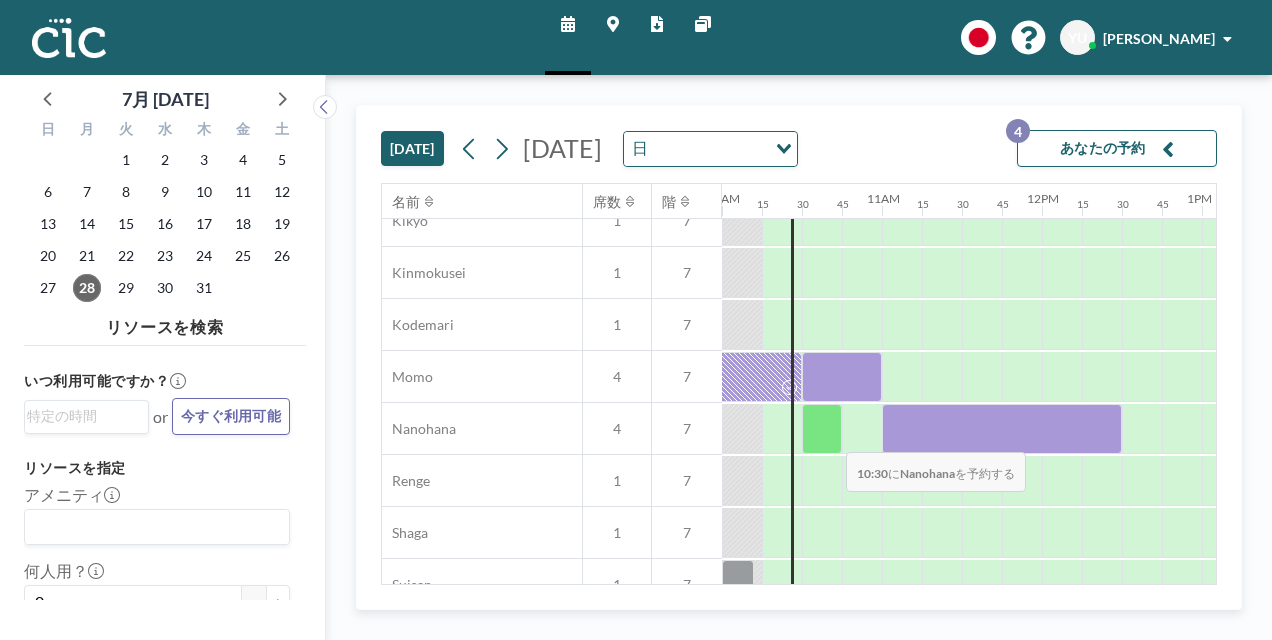 drag, startPoint x: 830, startPoint y: 375, endPoint x: 830, endPoint y: 437, distance: 62 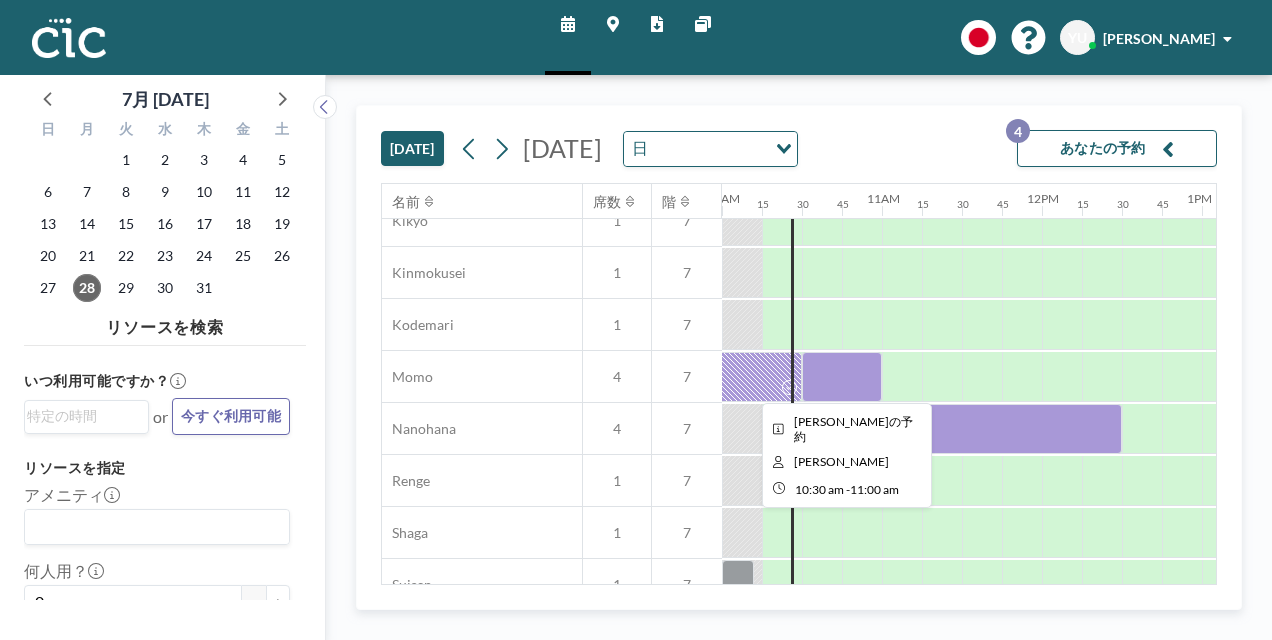 click at bounding box center [842, 377] 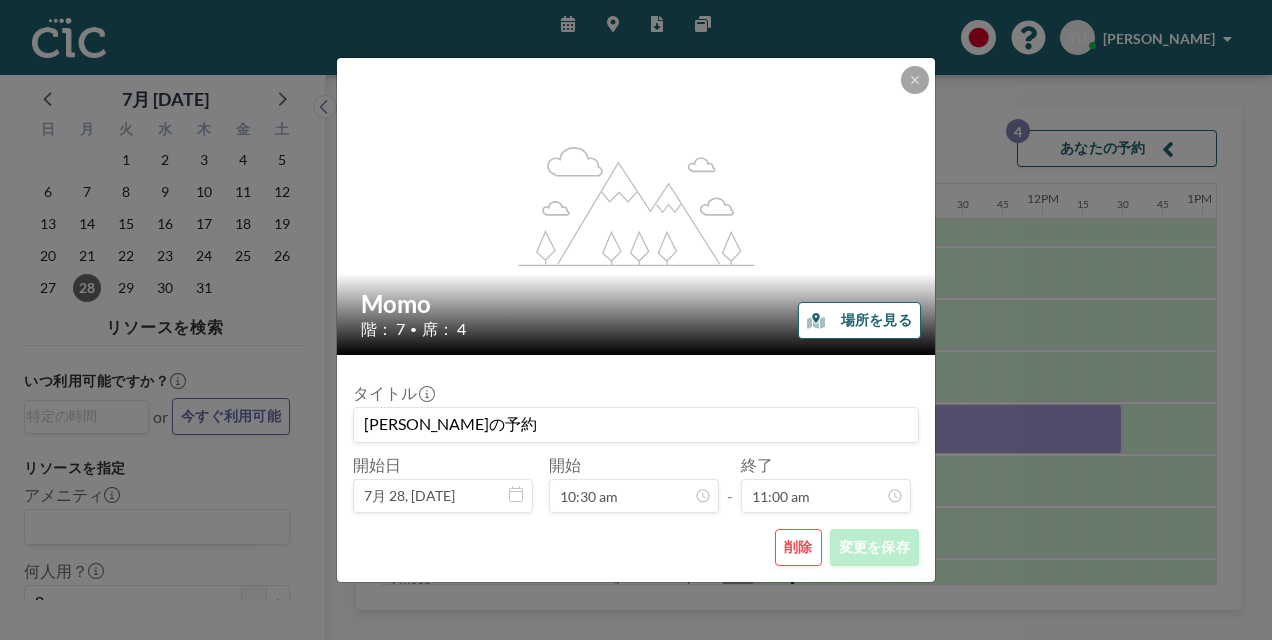 scroll, scrollTop: 1566, scrollLeft: 0, axis: vertical 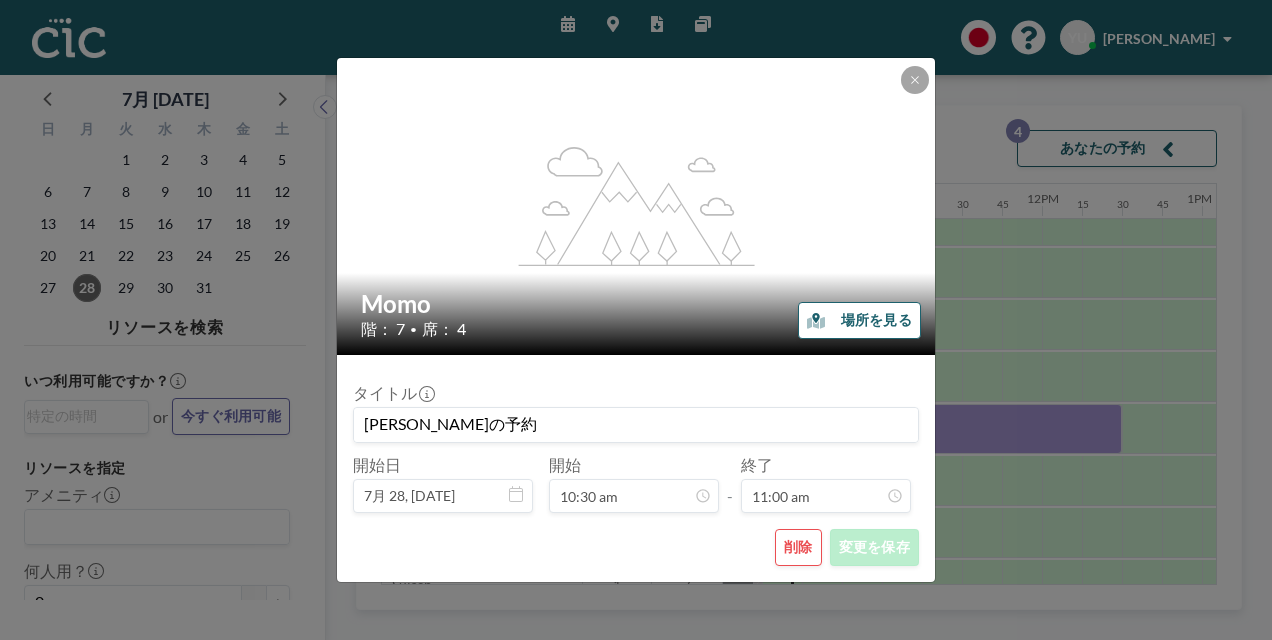 click on "削除" at bounding box center [798, 547] 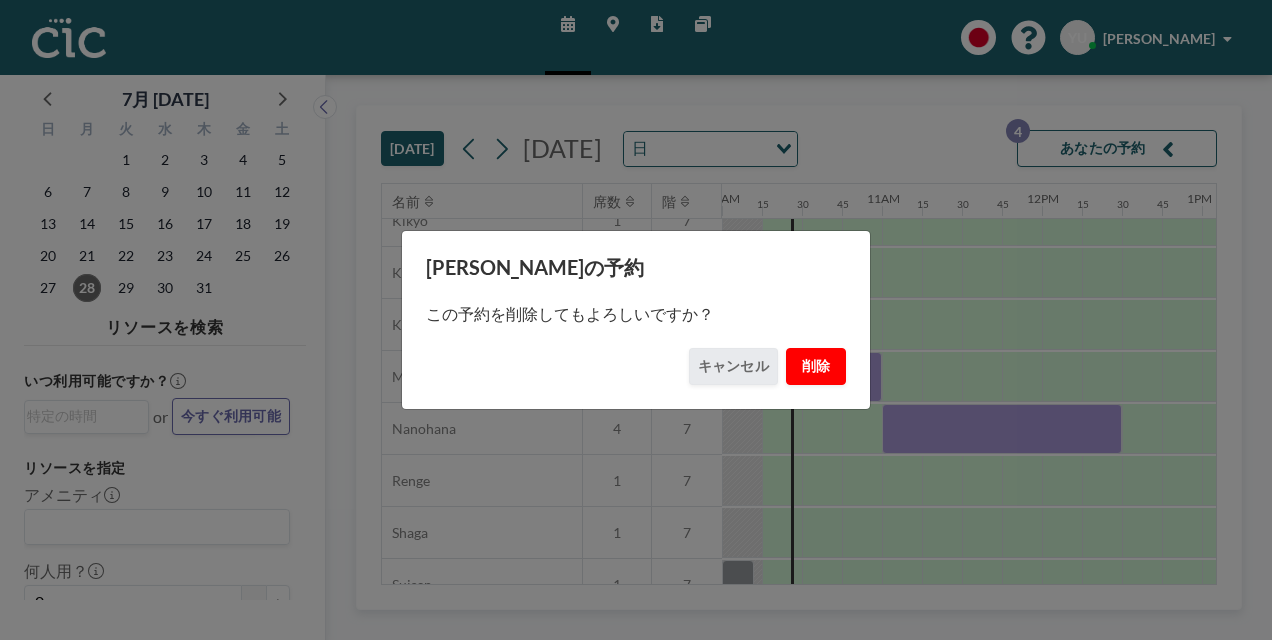 click on "削除" at bounding box center [816, 366] 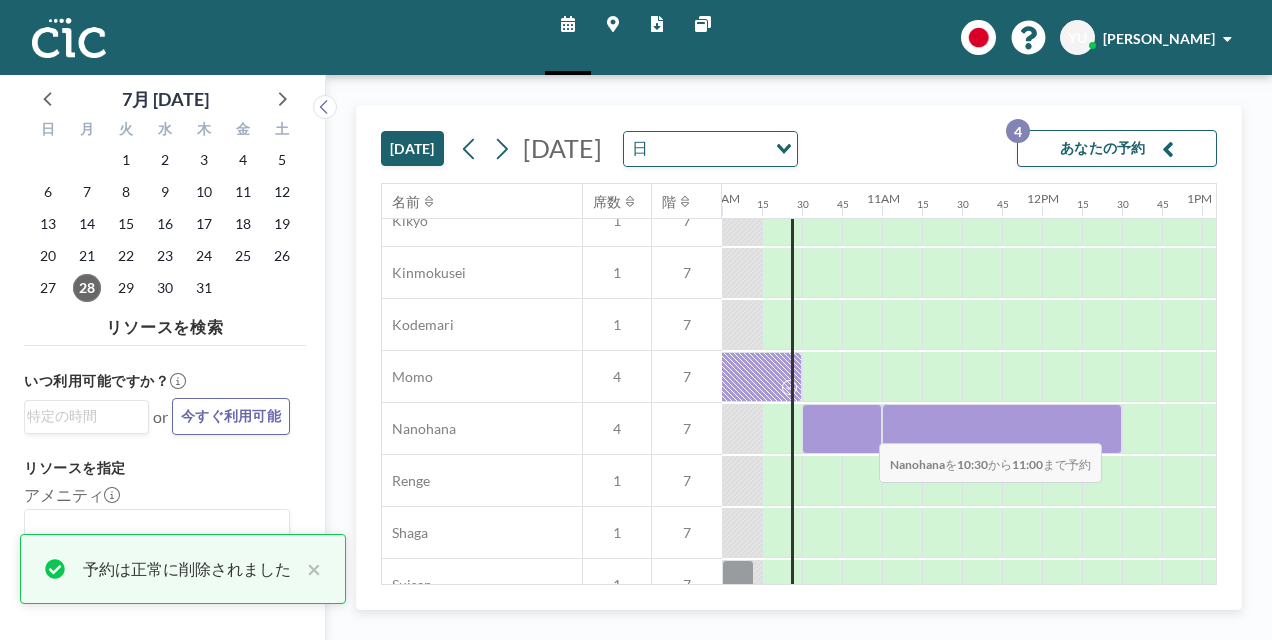 drag, startPoint x: 816, startPoint y: 404, endPoint x: 863, endPoint y: 428, distance: 52.773098 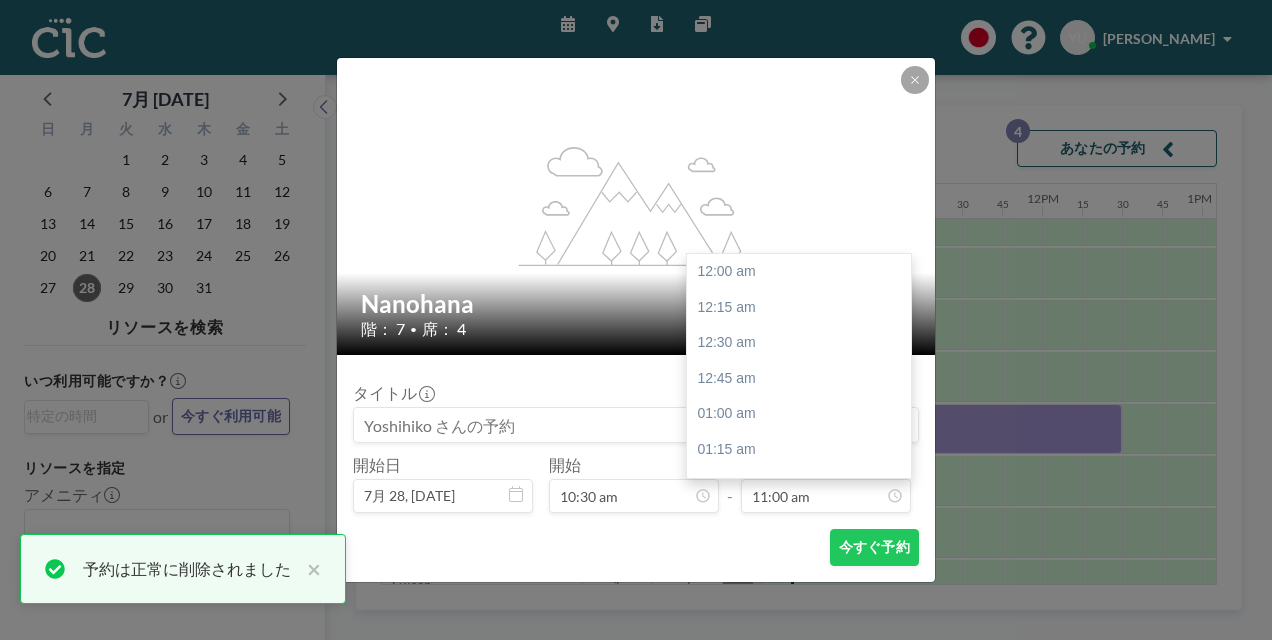 scroll, scrollTop: 1566, scrollLeft: 0, axis: vertical 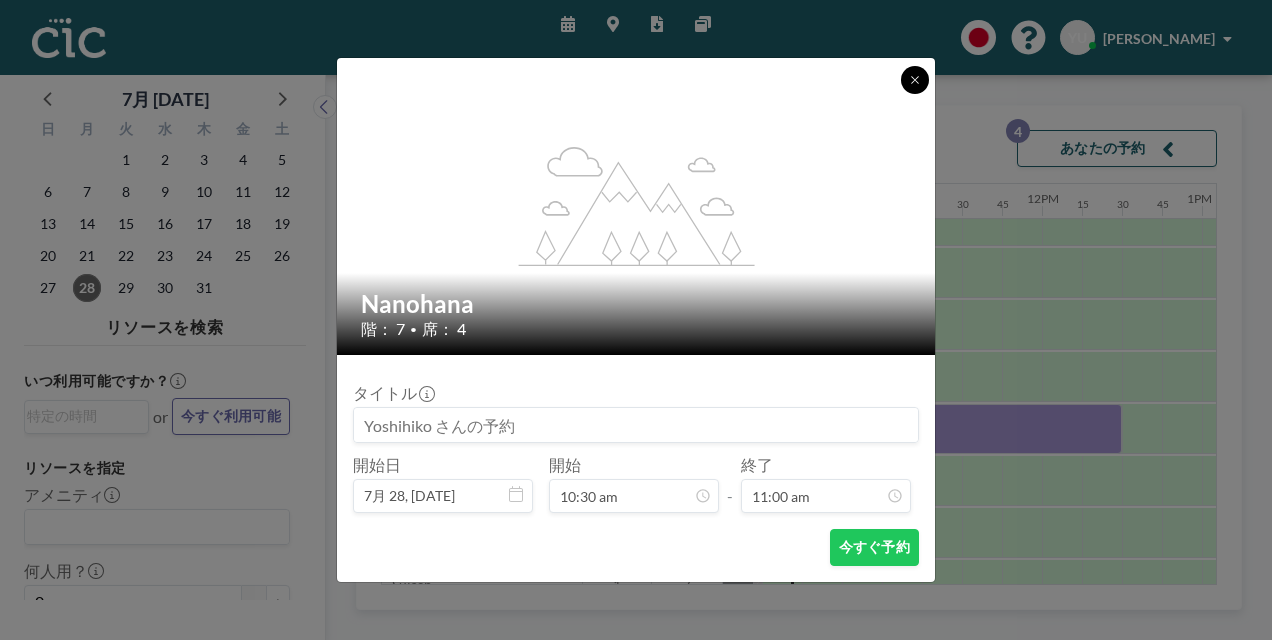 click 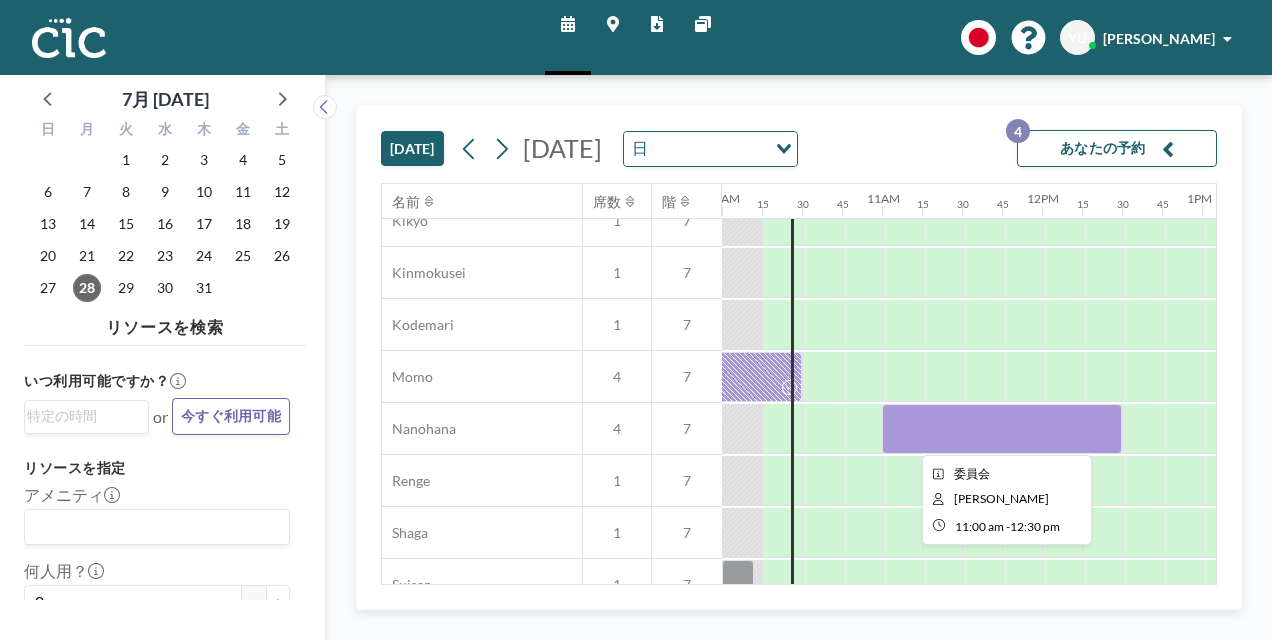 click at bounding box center [1002, 429] 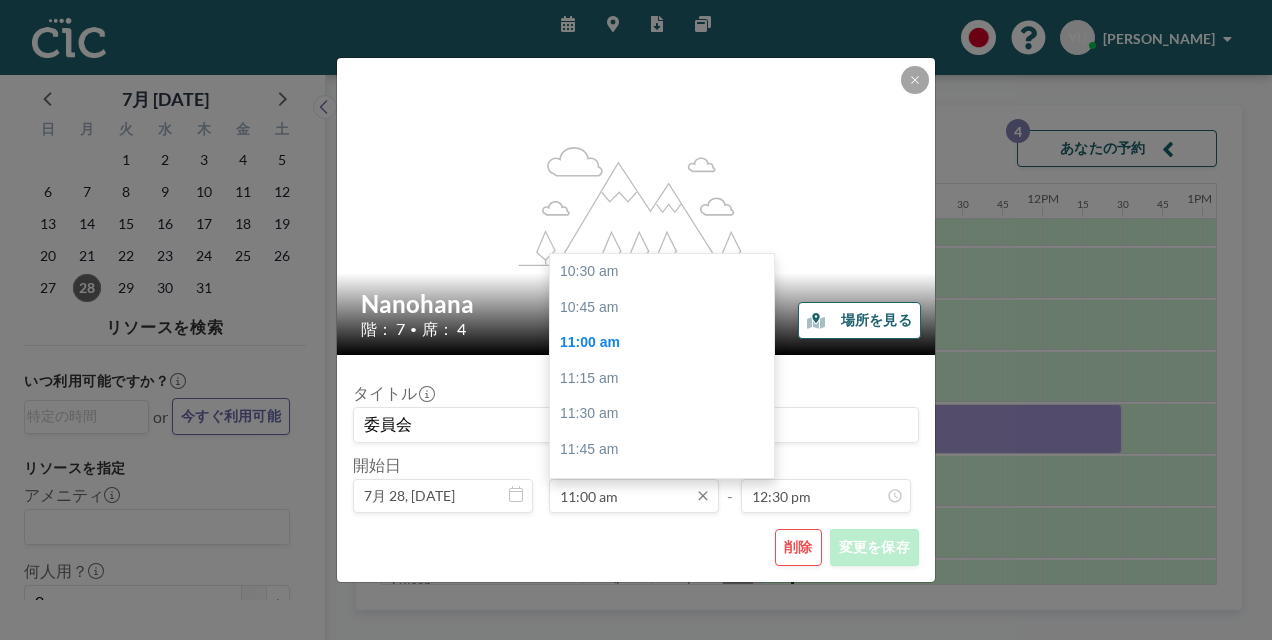 scroll, scrollTop: 71, scrollLeft: 0, axis: vertical 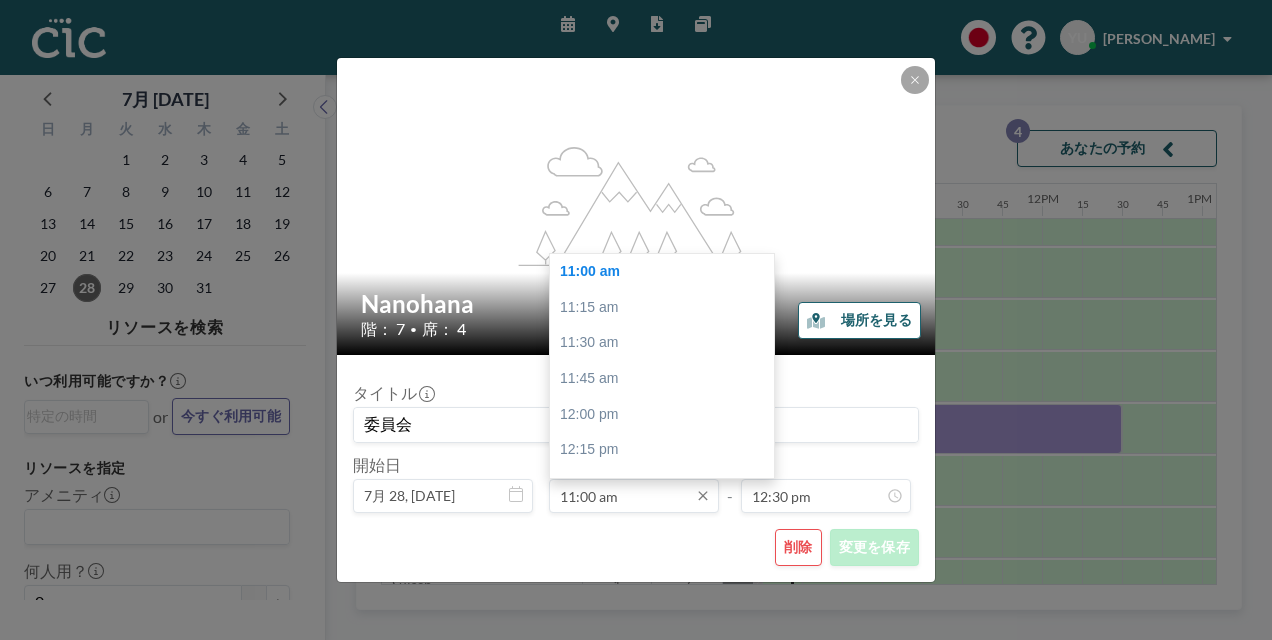 click on "11:00 am" at bounding box center (634, 496) 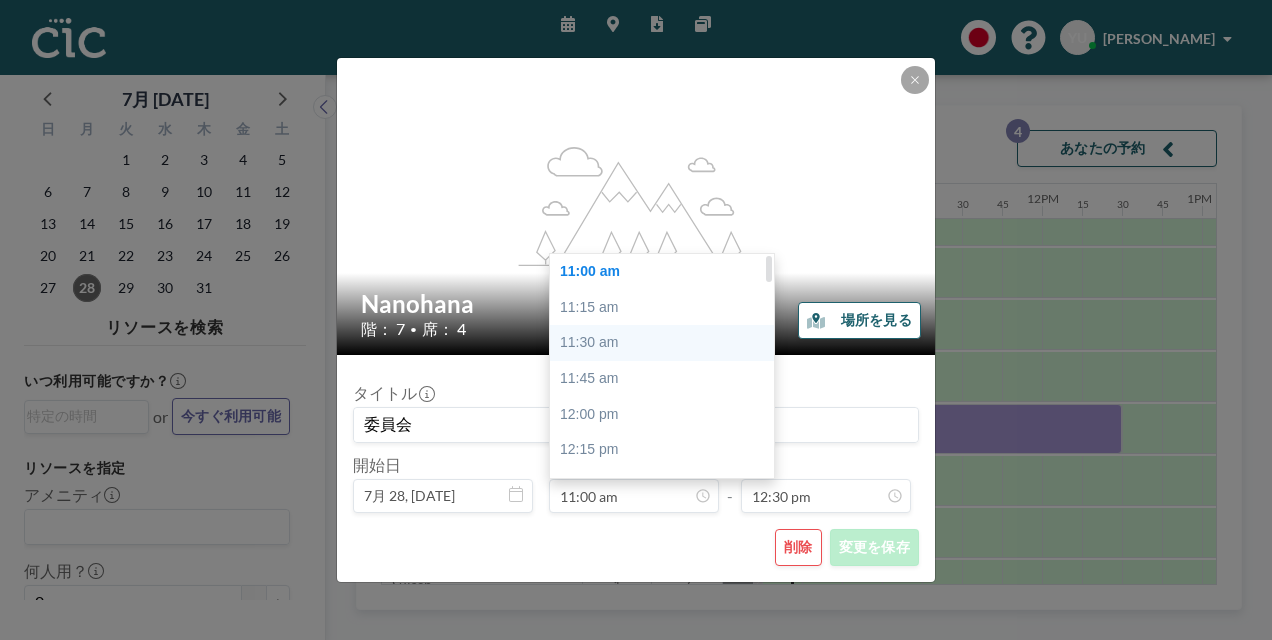 scroll, scrollTop: 0, scrollLeft: 0, axis: both 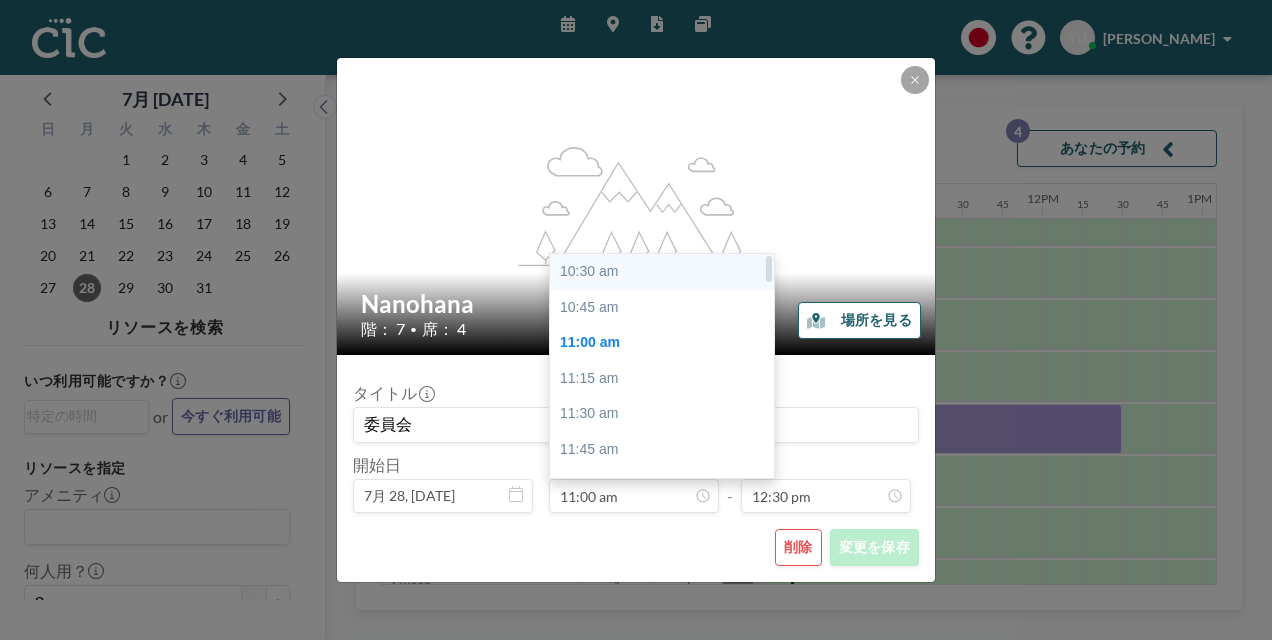 click on "10:30 am" at bounding box center (667, 272) 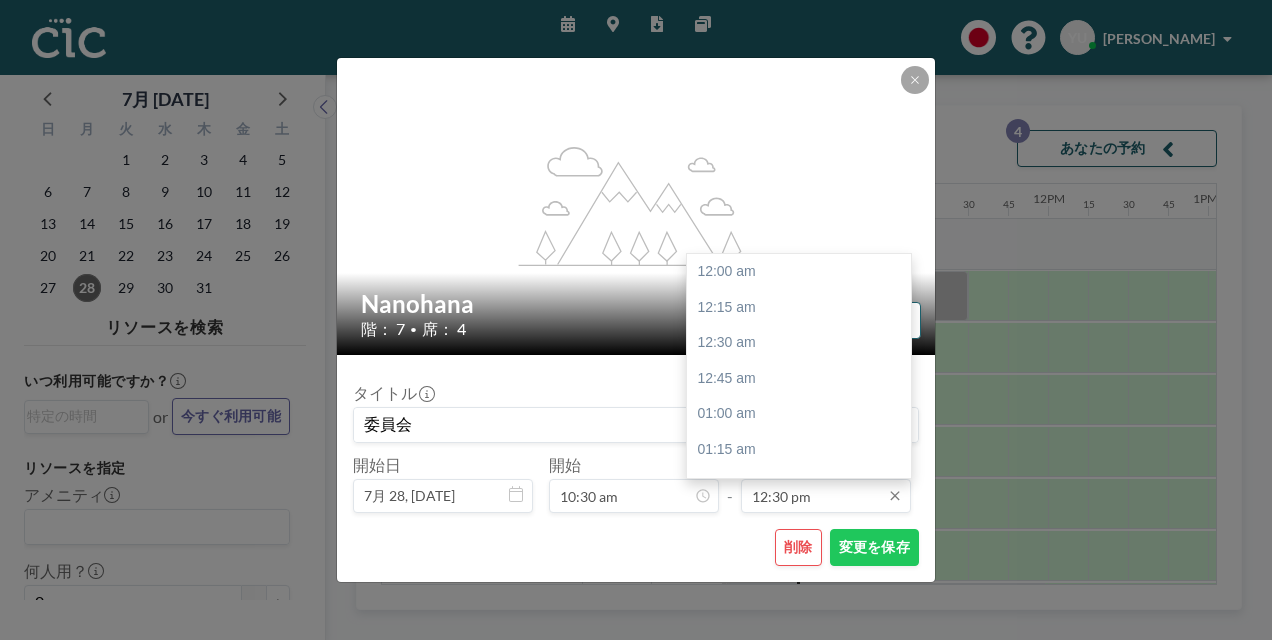 scroll, scrollTop: 0, scrollLeft: 1640, axis: horizontal 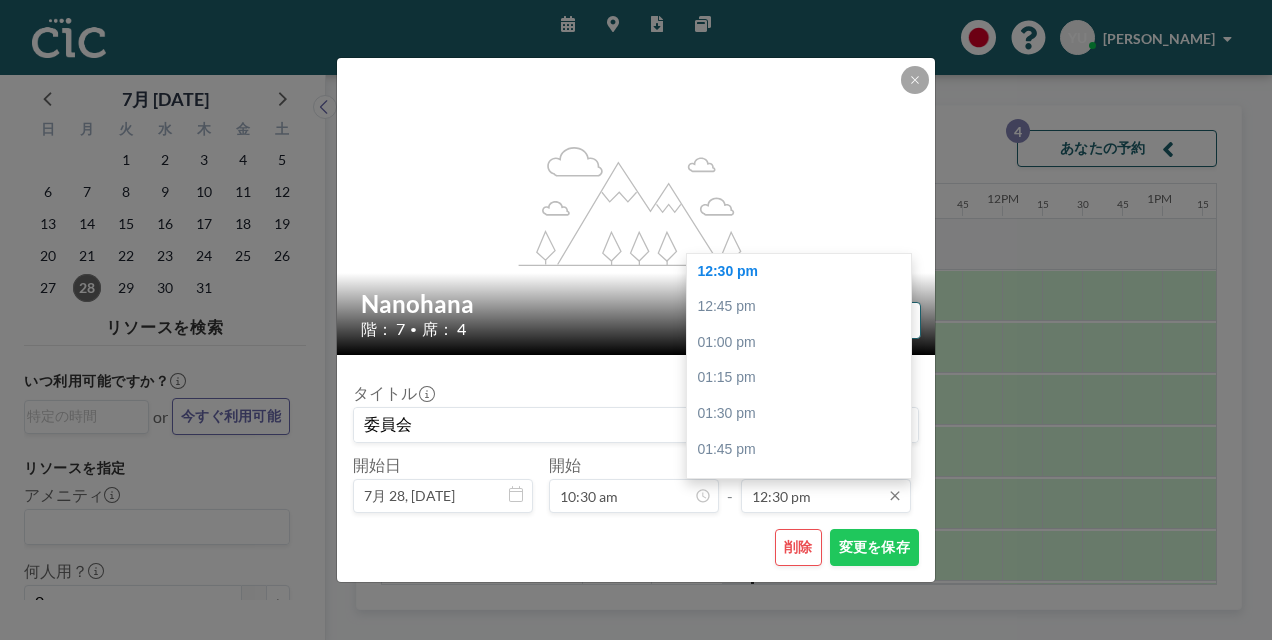 click on "12:30 pm" at bounding box center [826, 496] 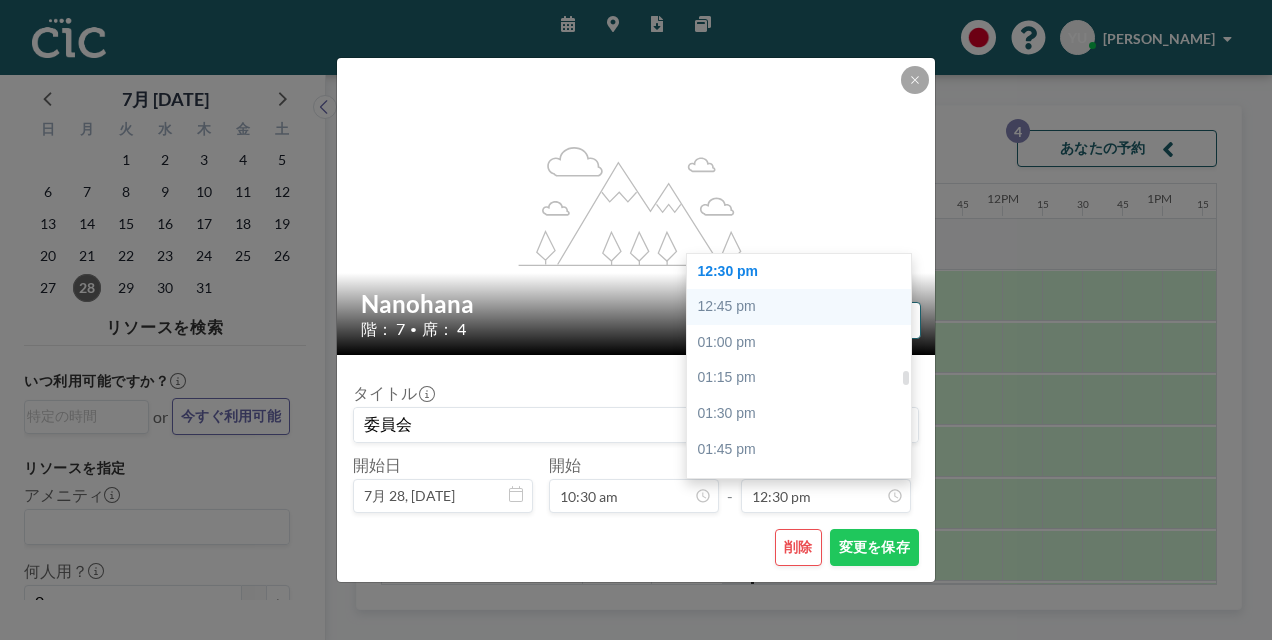 click on "12:45 pm" at bounding box center [804, 307] 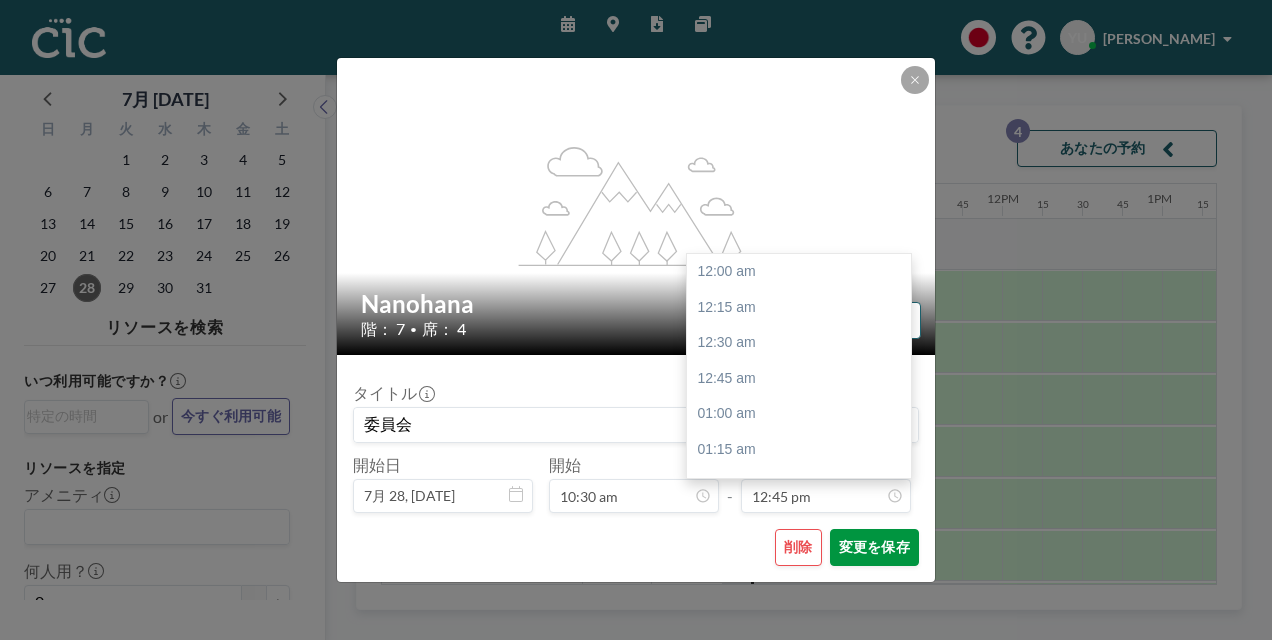 scroll, scrollTop: 1815, scrollLeft: 0, axis: vertical 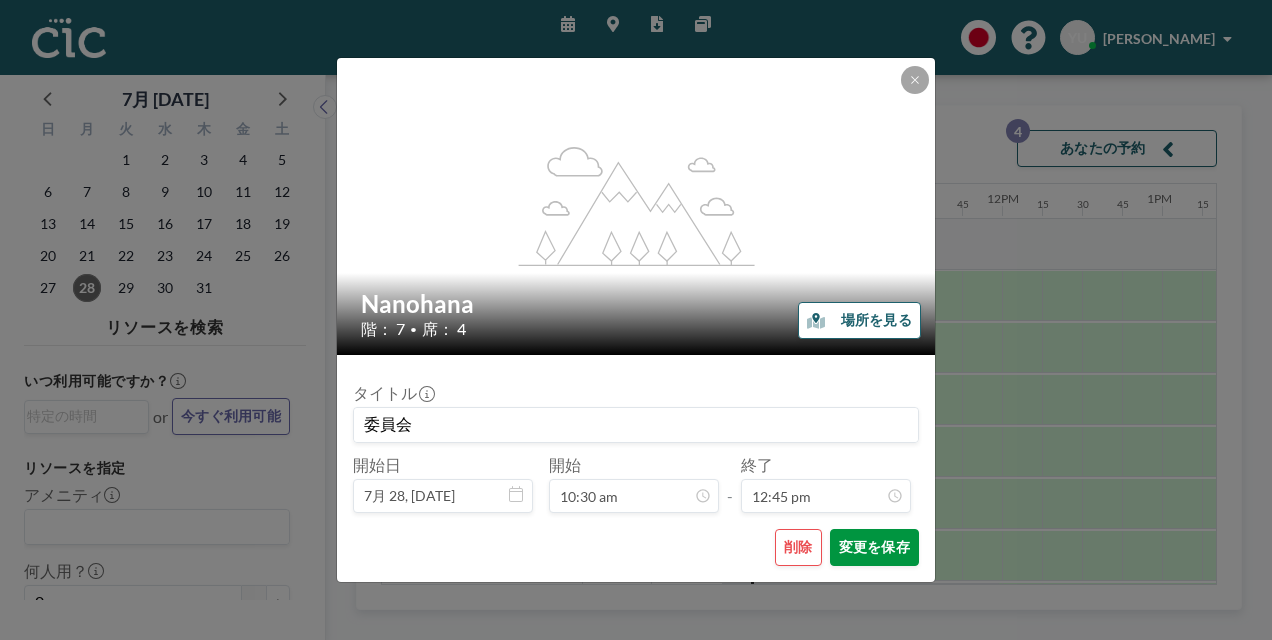 click on "変更を保存" at bounding box center [874, 547] 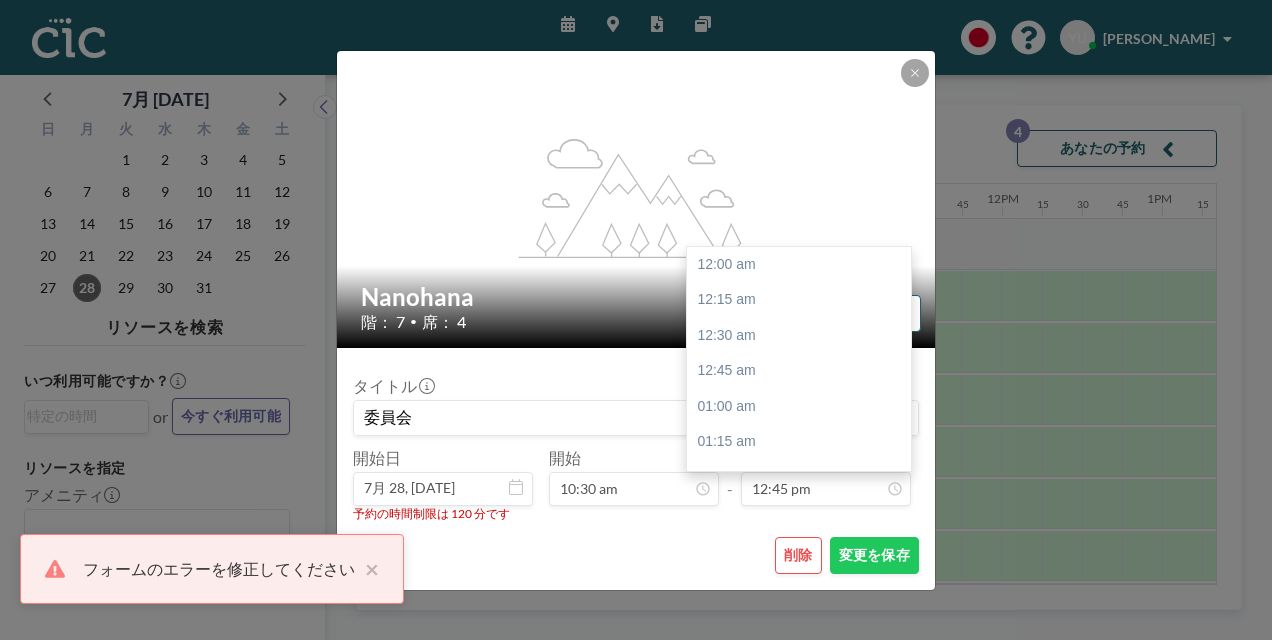 scroll, scrollTop: 1815, scrollLeft: 0, axis: vertical 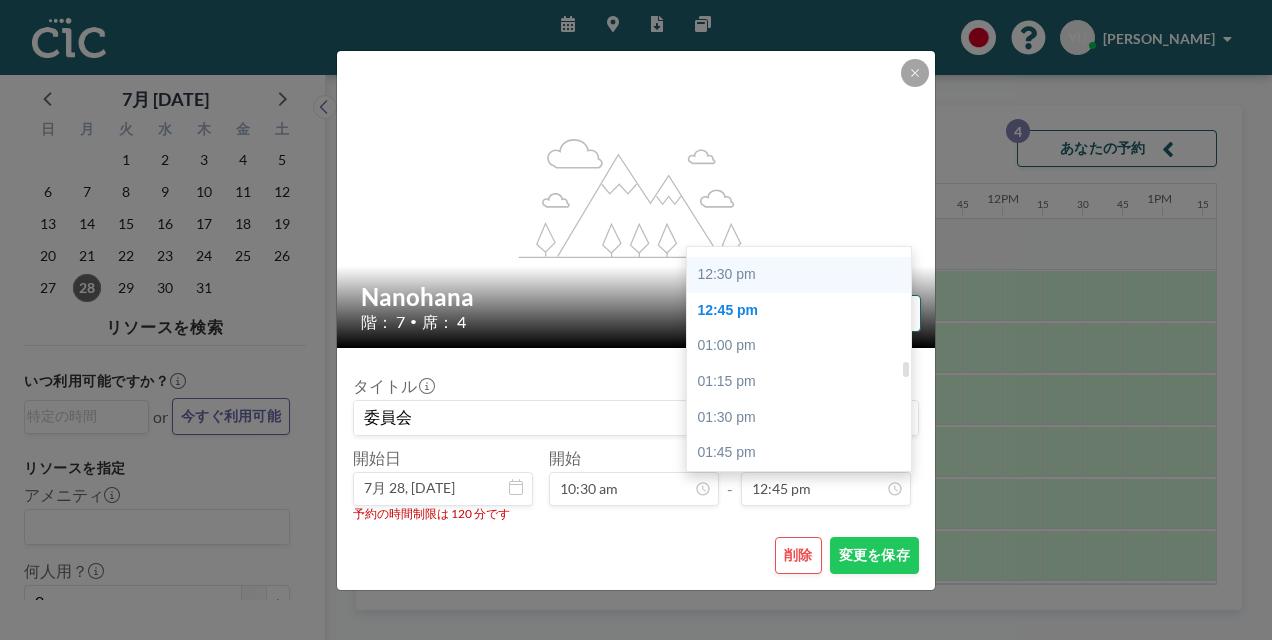 click on "12:30 pm" at bounding box center [804, 275] 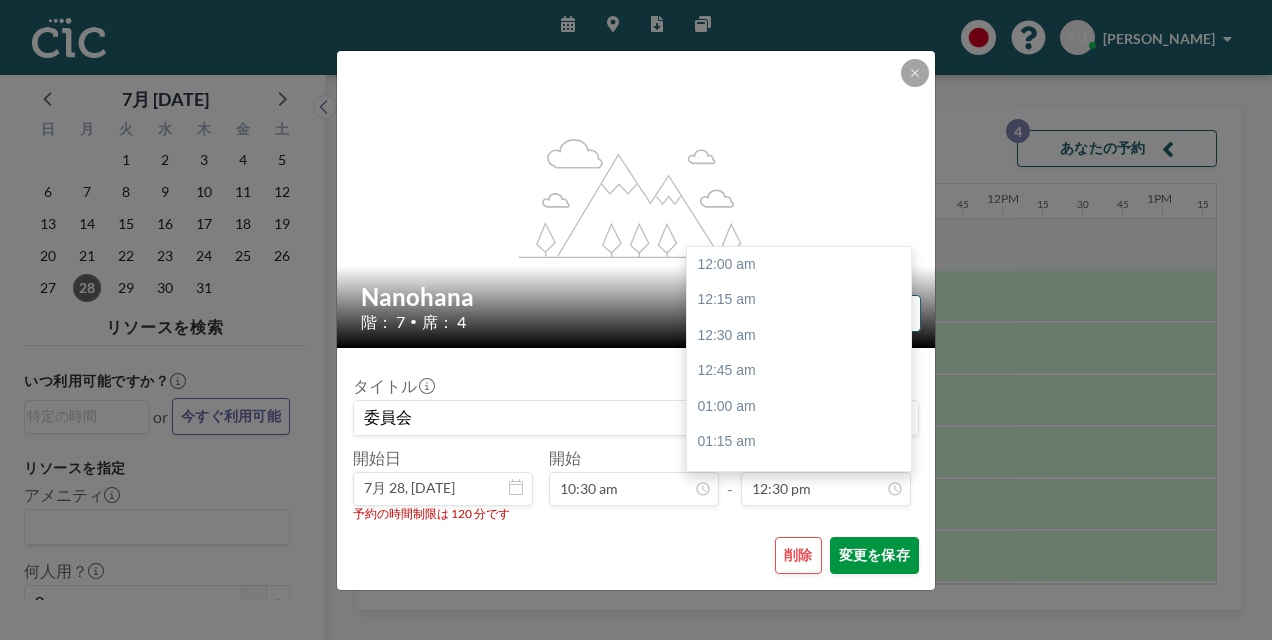 scroll, scrollTop: 1780, scrollLeft: 0, axis: vertical 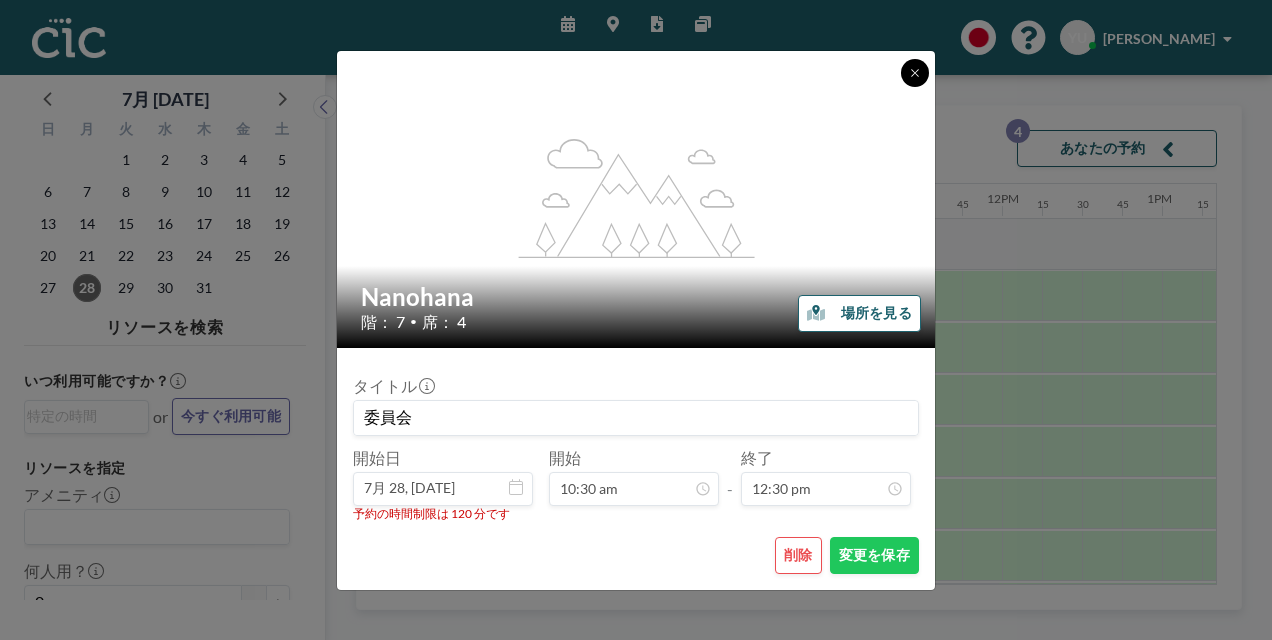click 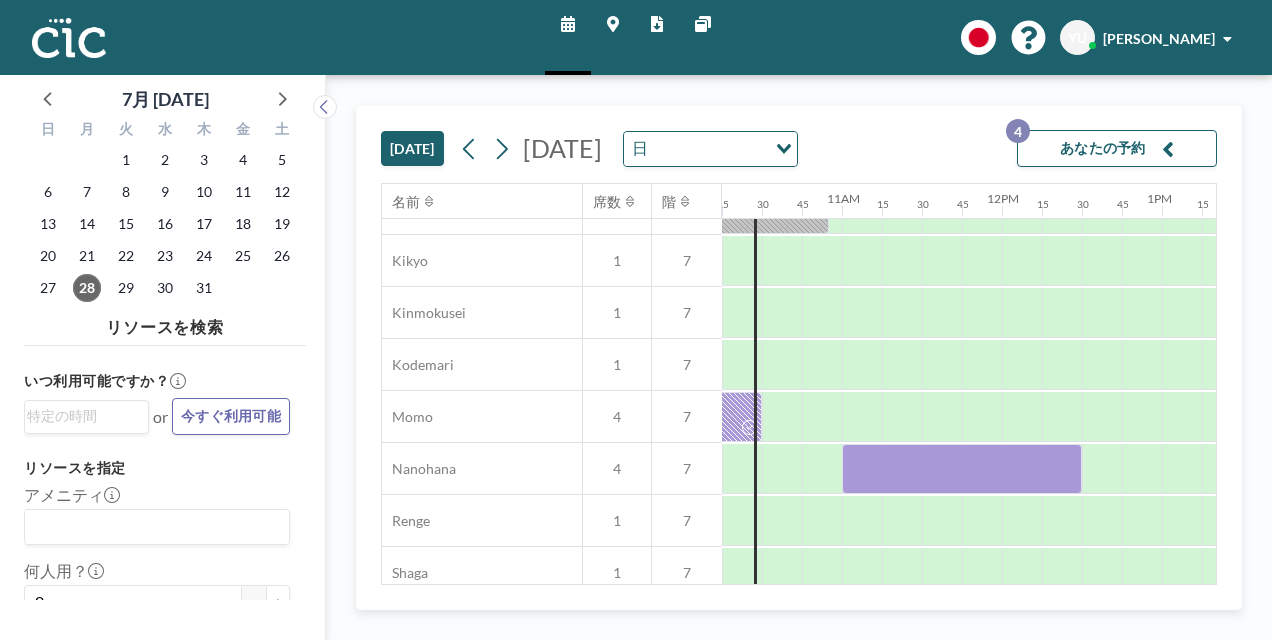 scroll, scrollTop: 815, scrollLeft: 1640, axis: both 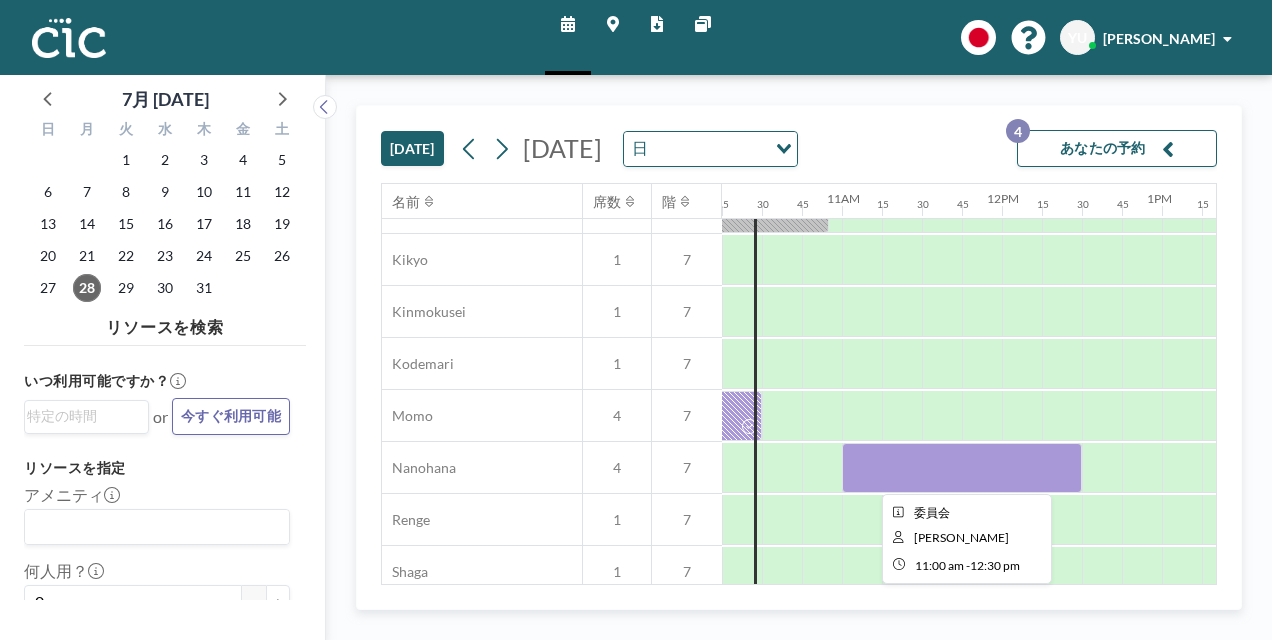 click at bounding box center (962, 468) 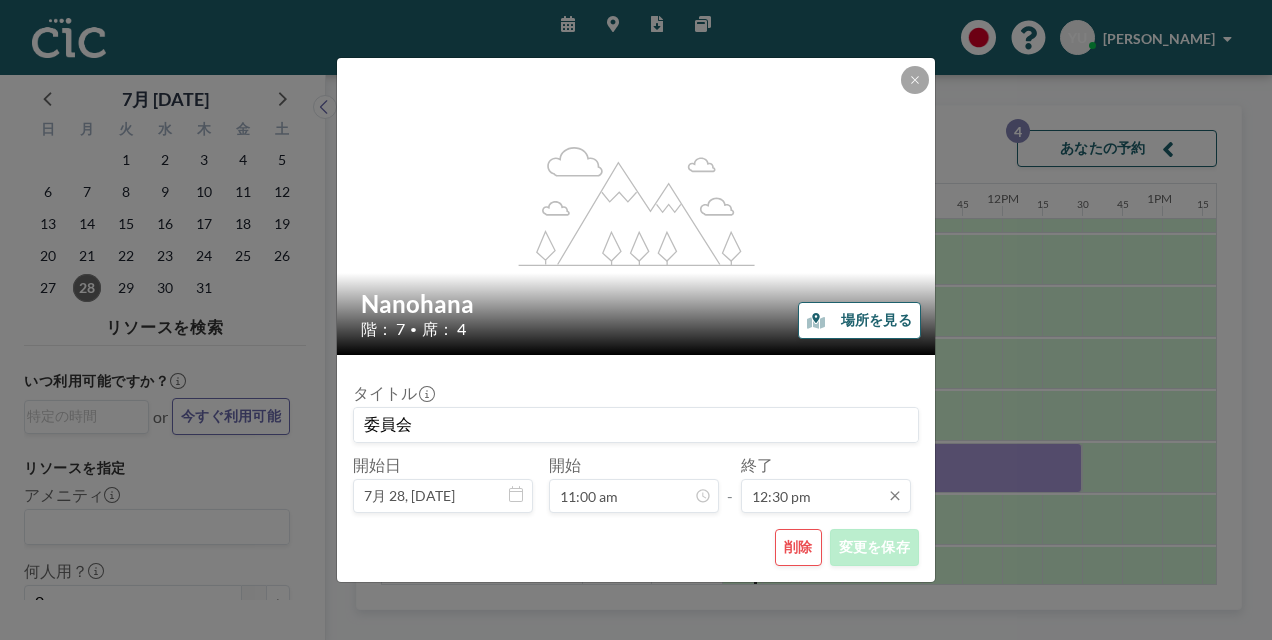 scroll, scrollTop: 1780, scrollLeft: 0, axis: vertical 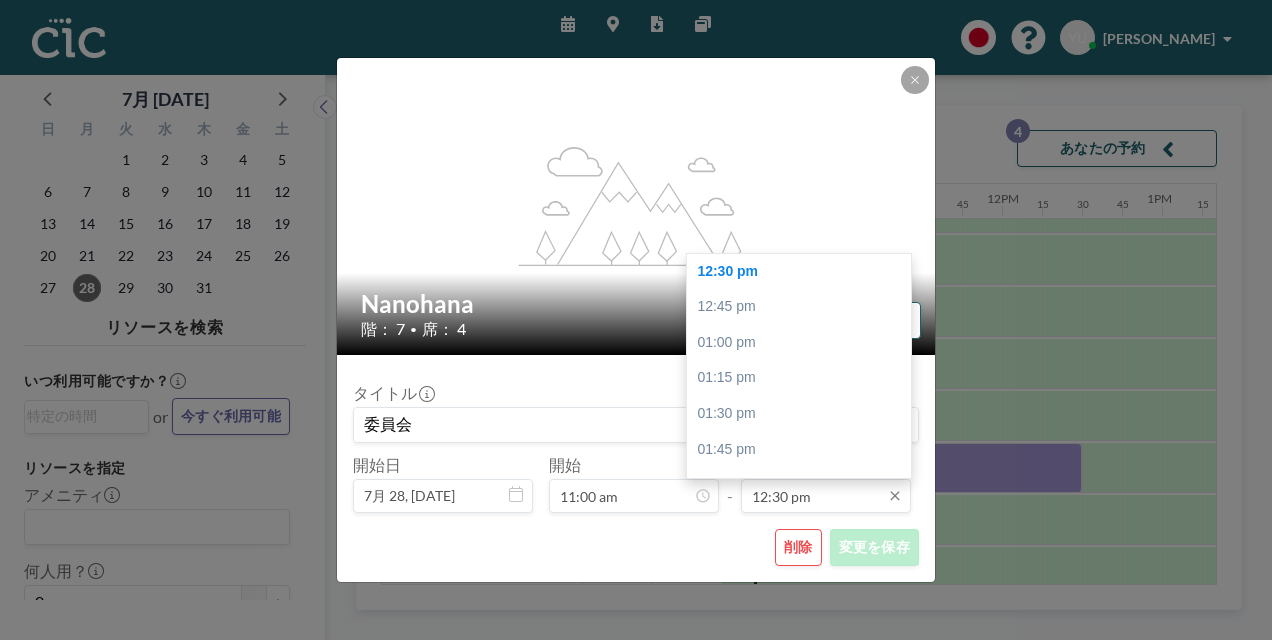 click on "12:30 pm" at bounding box center [826, 496] 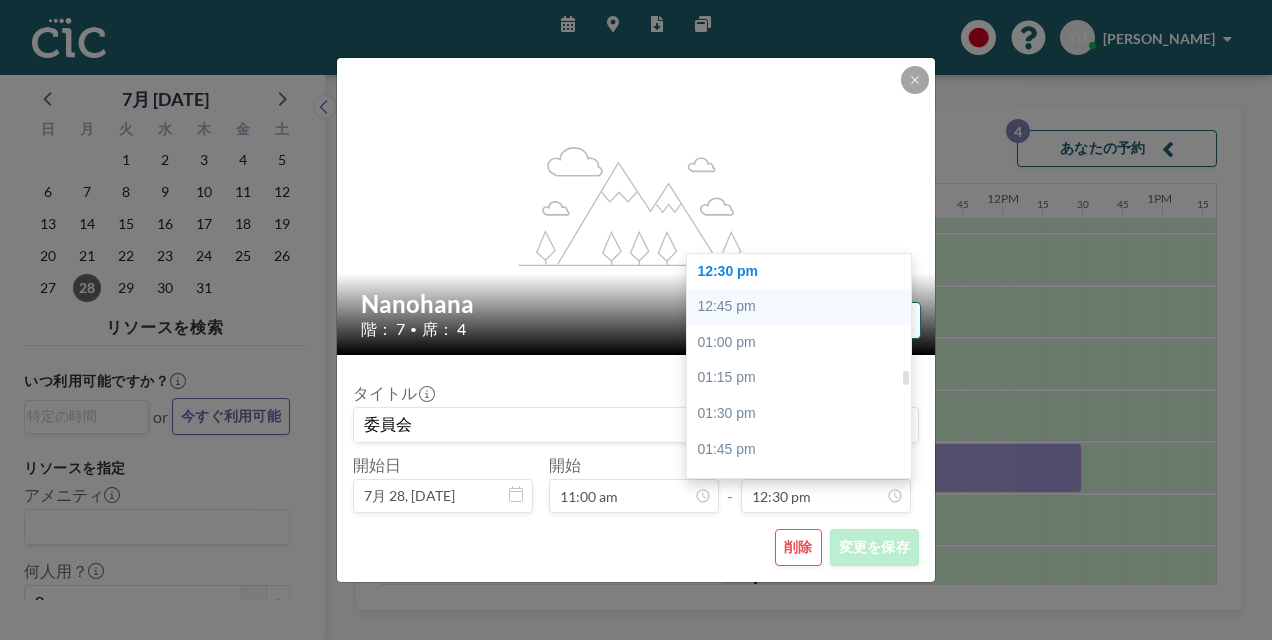click on "12:45 pm" at bounding box center (804, 307) 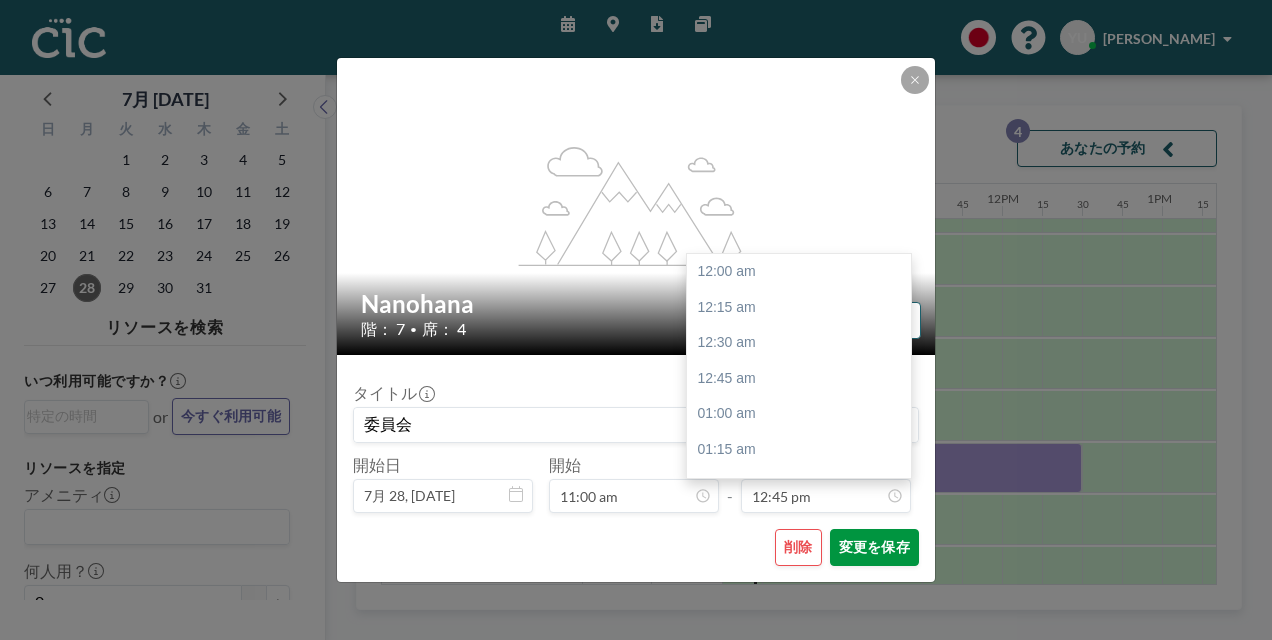 scroll, scrollTop: 1815, scrollLeft: 0, axis: vertical 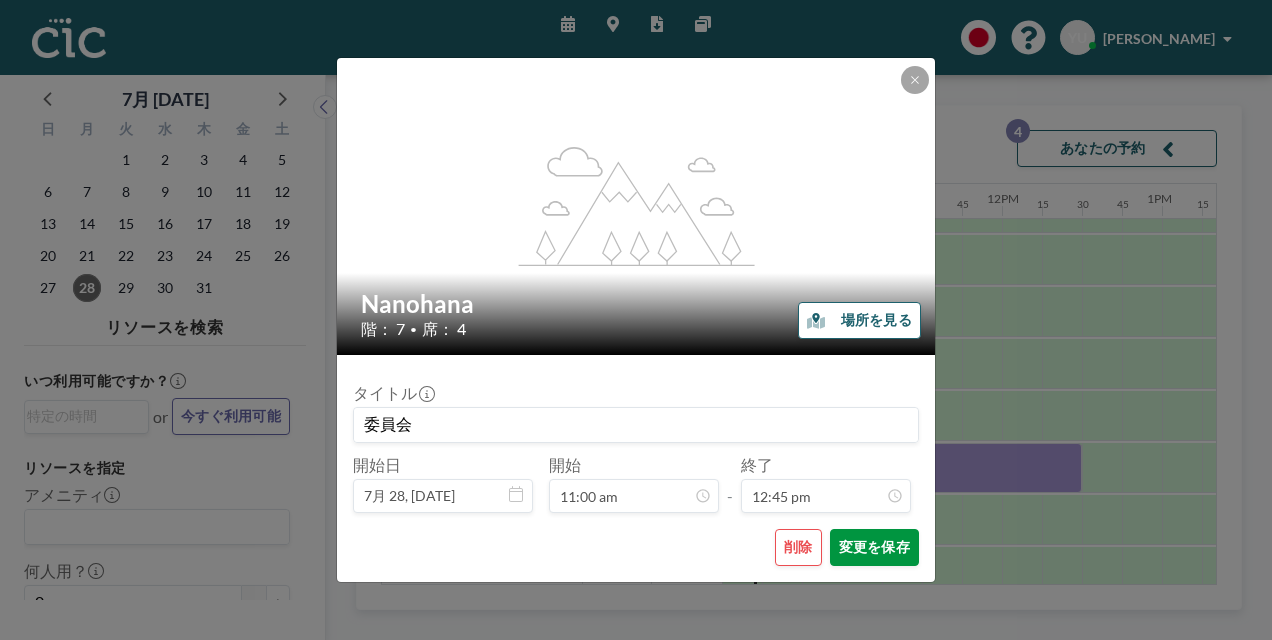 click on "変更を保存" at bounding box center (874, 547) 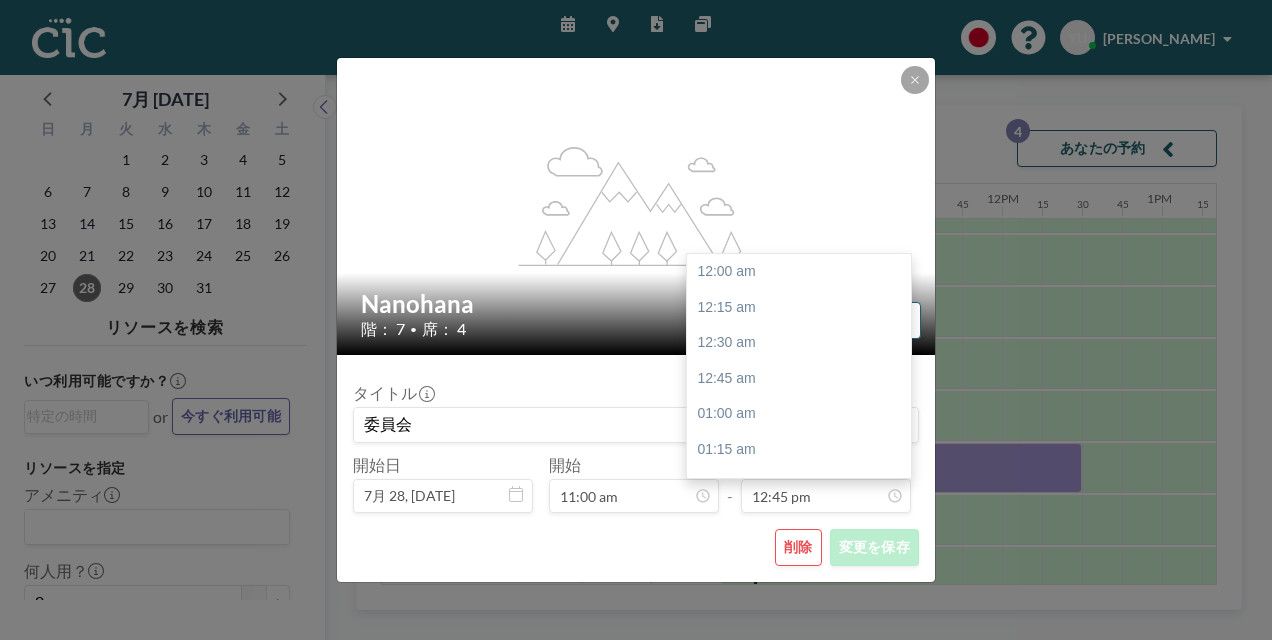scroll, scrollTop: 0, scrollLeft: 0, axis: both 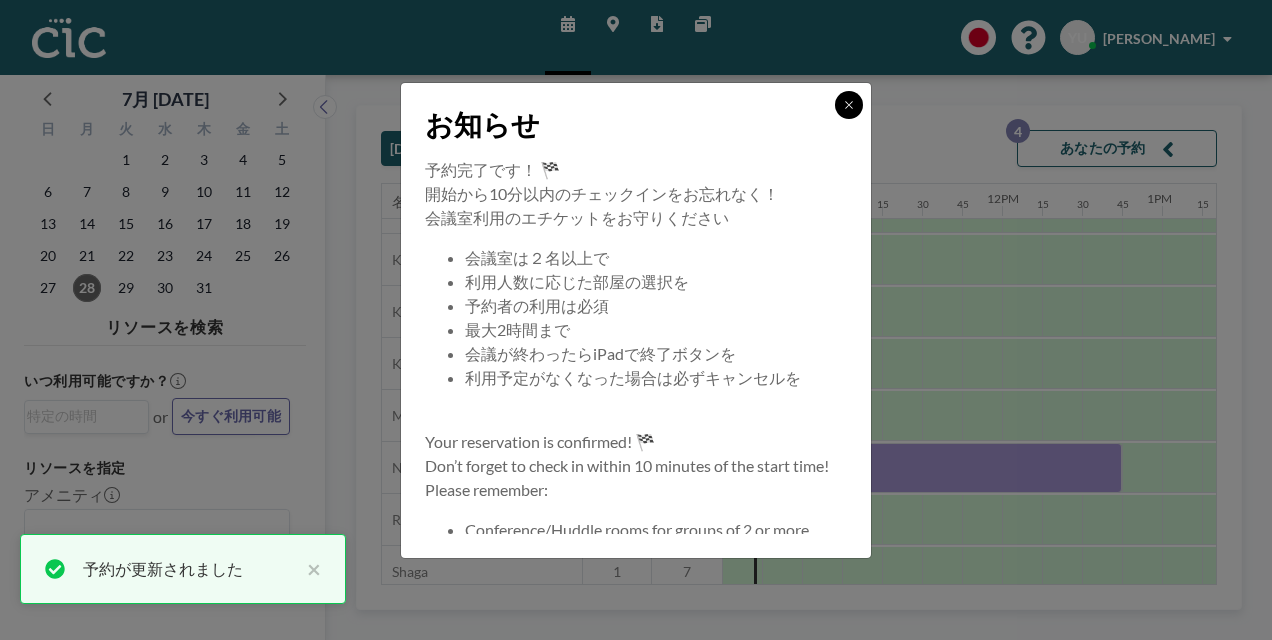 click 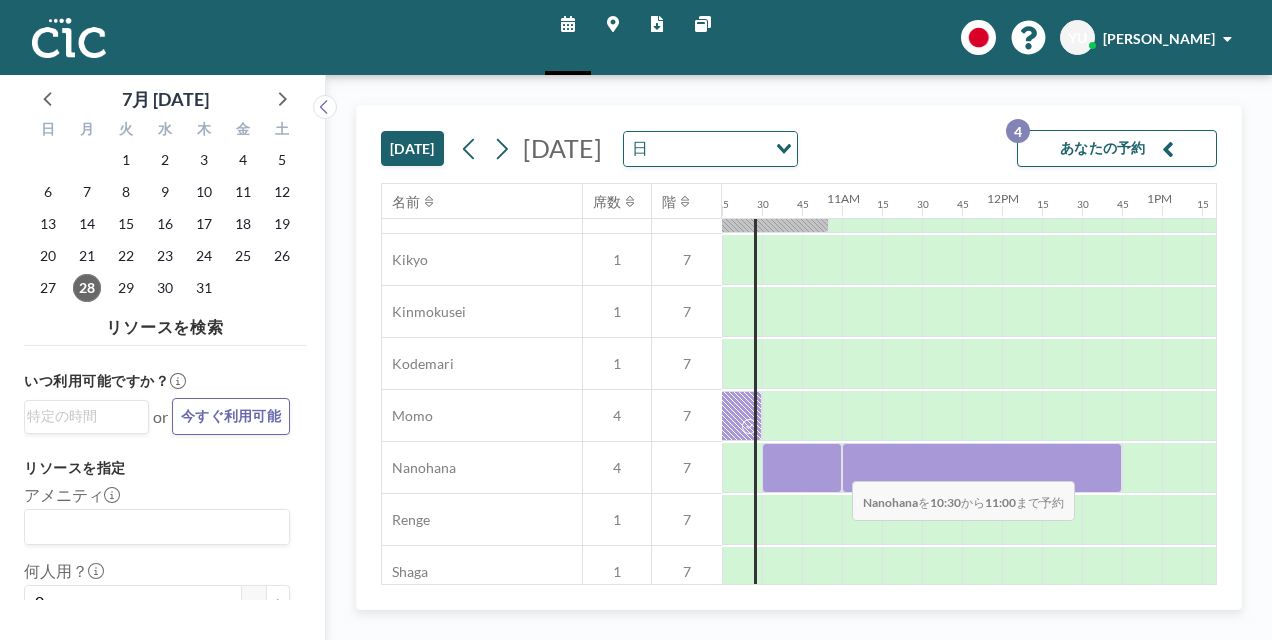 drag, startPoint x: 776, startPoint y: 476, endPoint x: 834, endPoint y: 466, distance: 58.855755 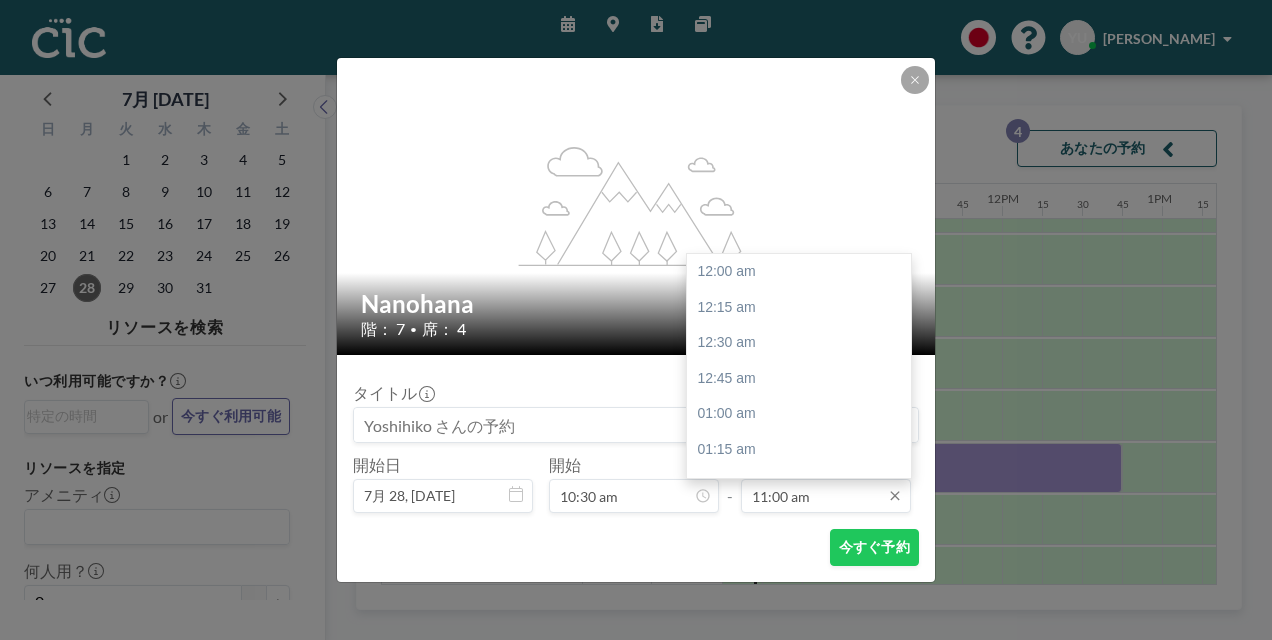 scroll, scrollTop: 1566, scrollLeft: 0, axis: vertical 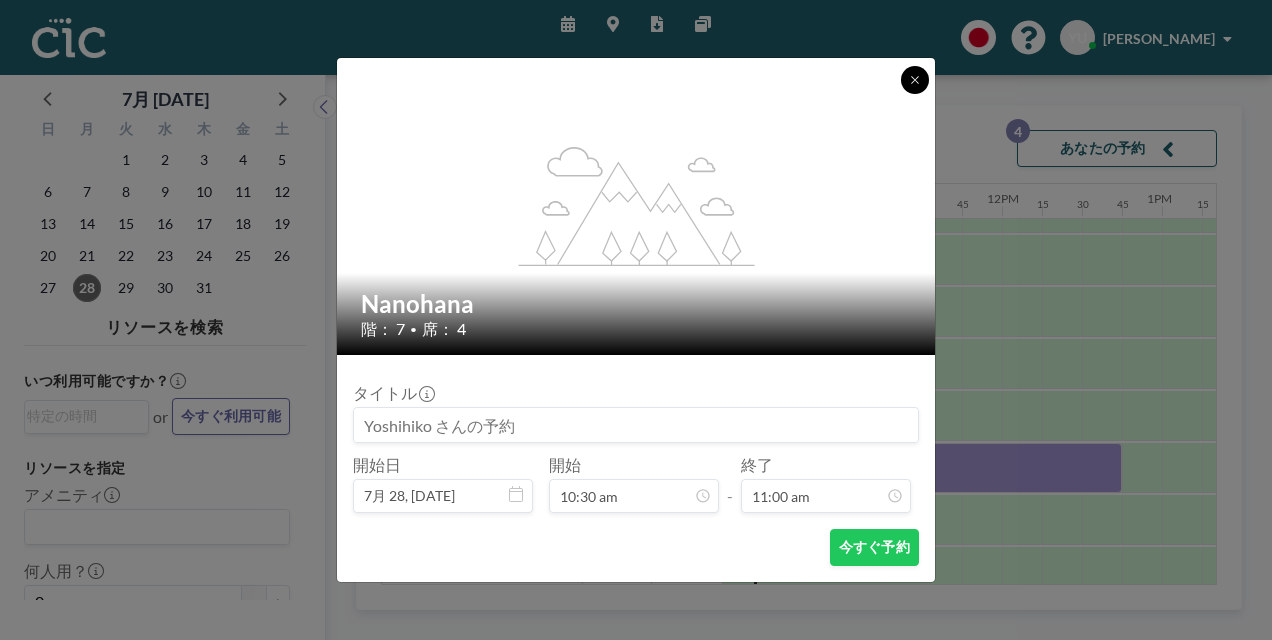 click 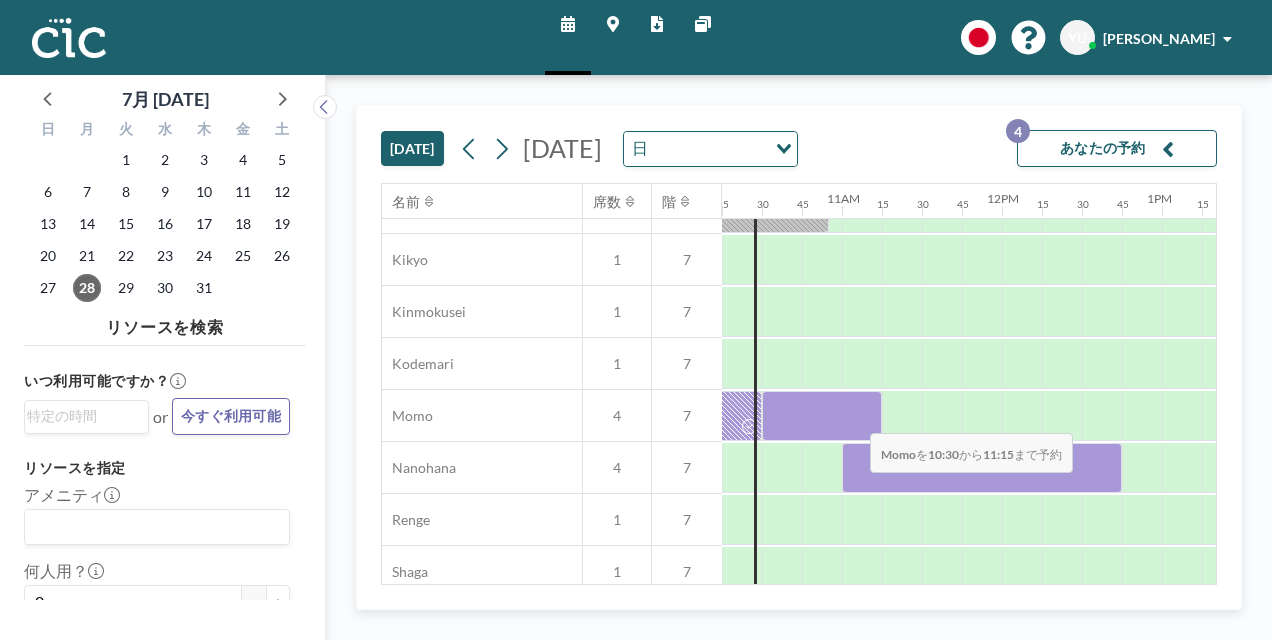 drag, startPoint x: 783, startPoint y: 411, endPoint x: 853, endPoint y: 418, distance: 70.34913 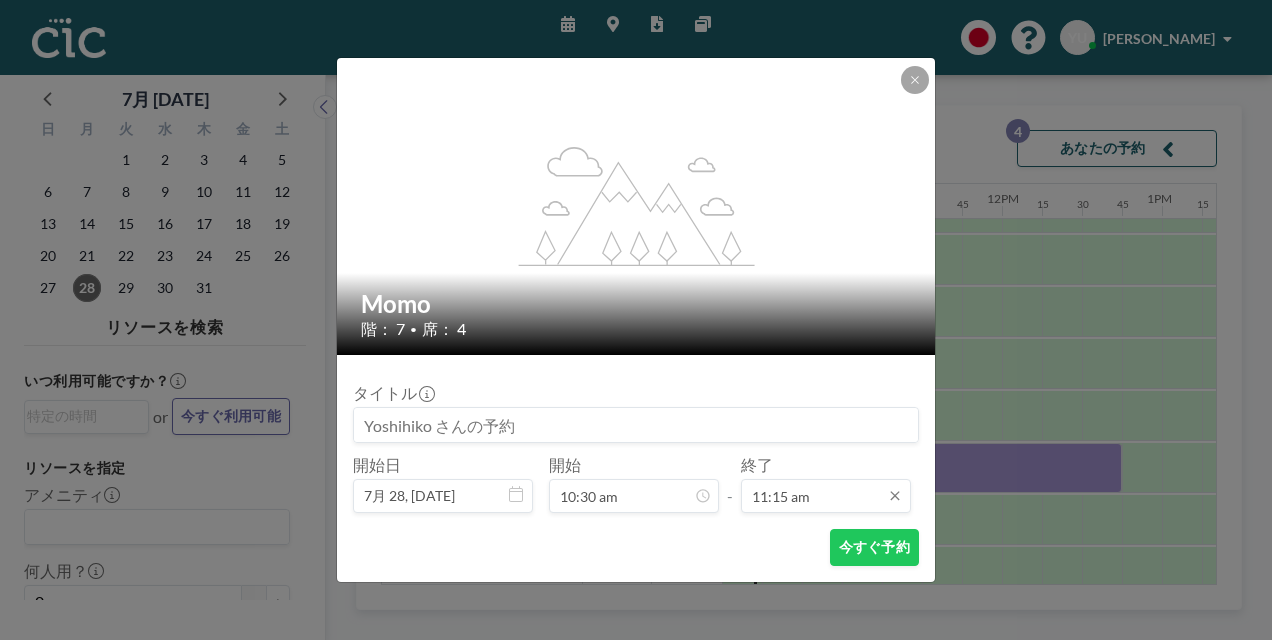 scroll, scrollTop: 1602, scrollLeft: 0, axis: vertical 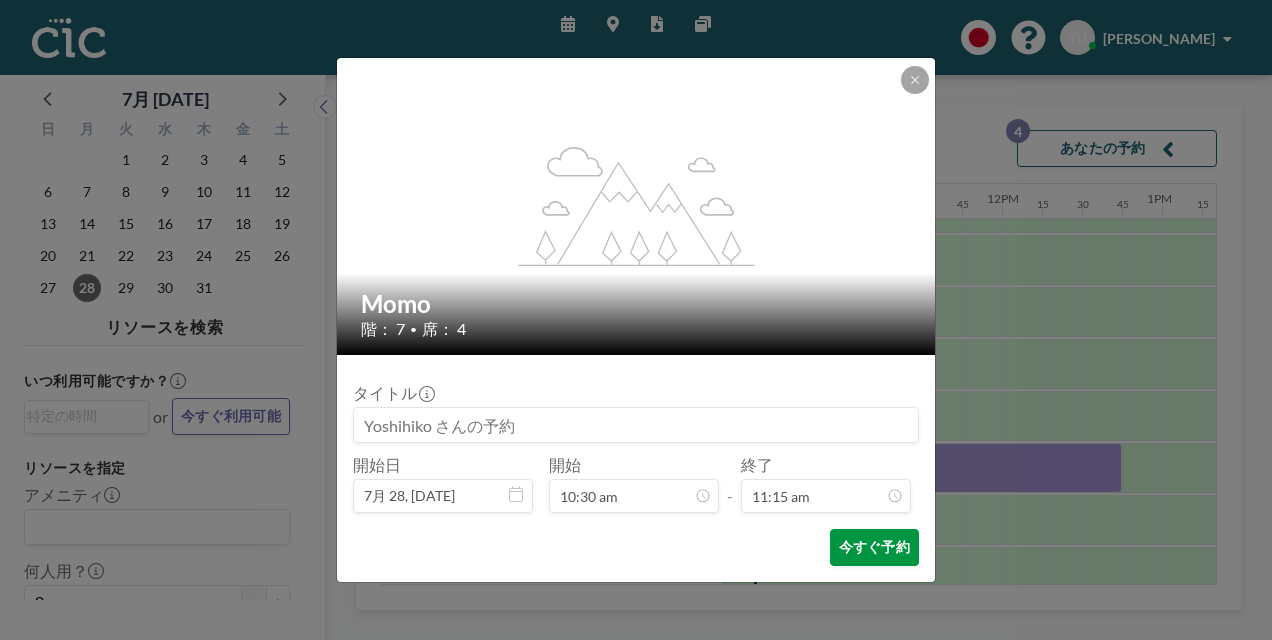 click on "今すぐ予約" at bounding box center (874, 547) 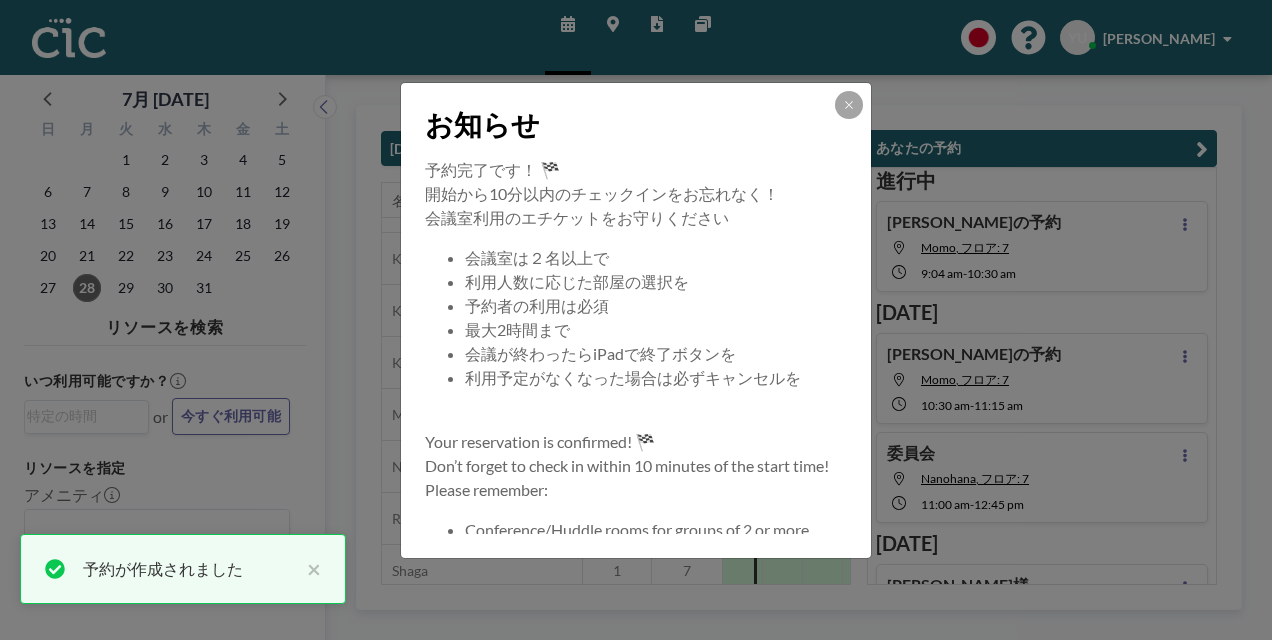 scroll, scrollTop: 0, scrollLeft: 0, axis: both 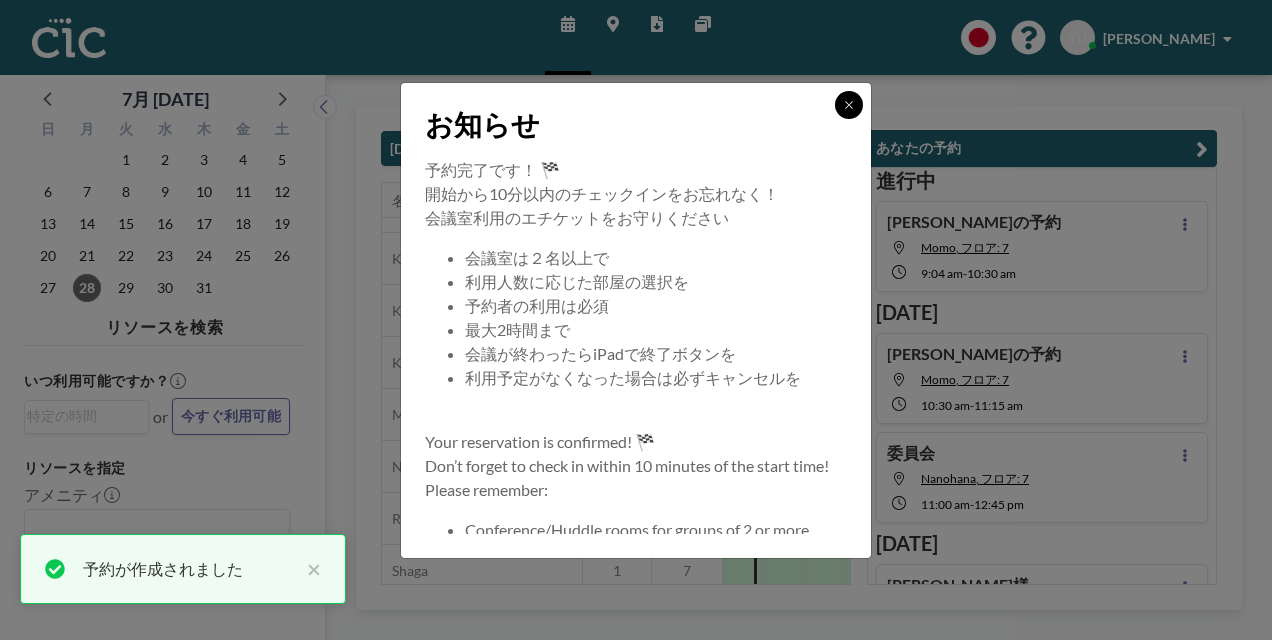 click at bounding box center (849, 105) 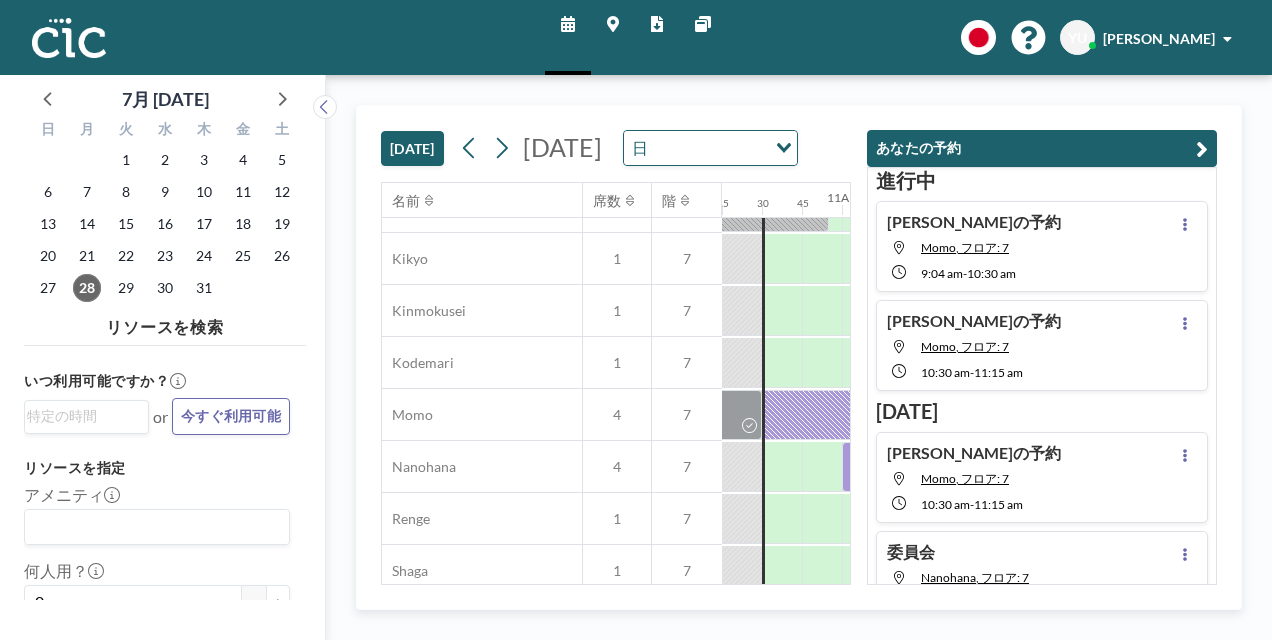 scroll, scrollTop: 0, scrollLeft: 0, axis: both 